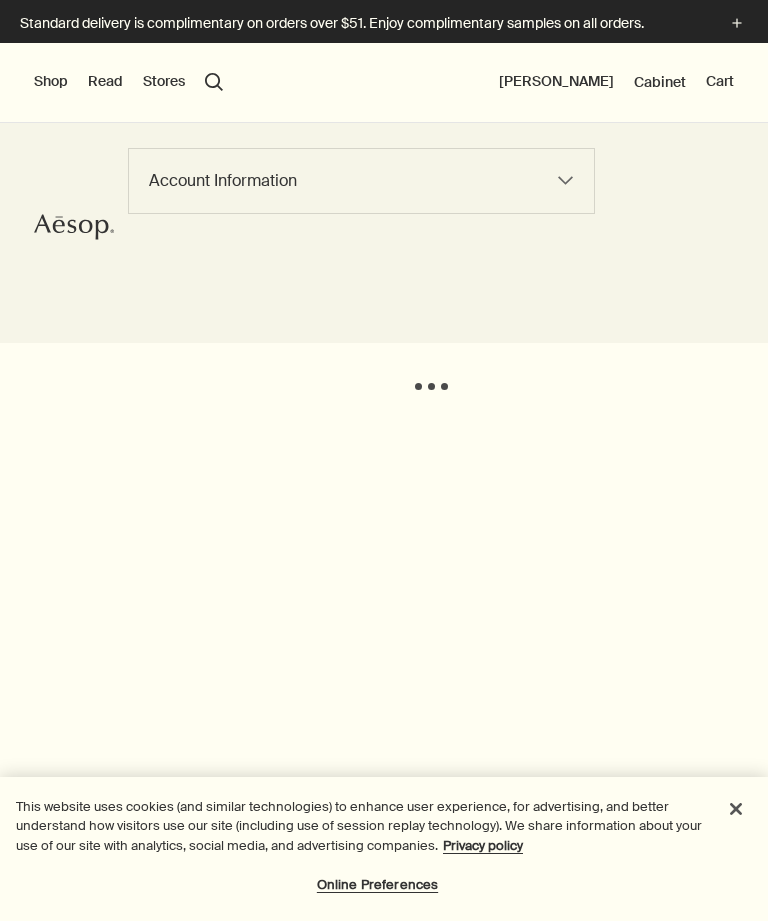 scroll, scrollTop: 0, scrollLeft: 0, axis: both 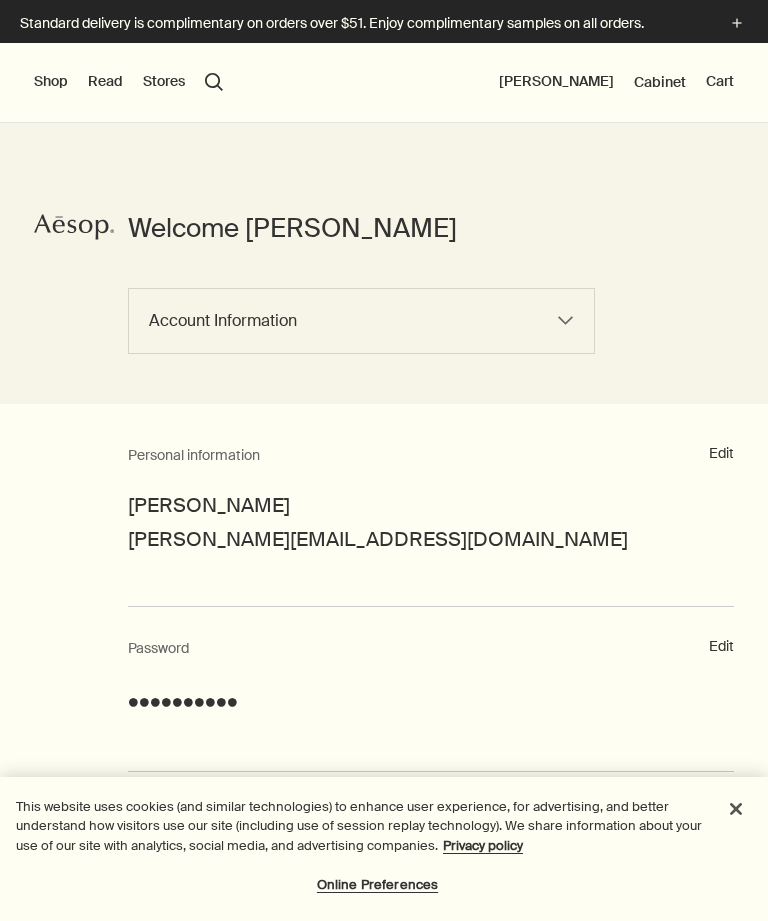 click on "Account Information Order History Returns Address Book Communications Log out" at bounding box center [361, 321] 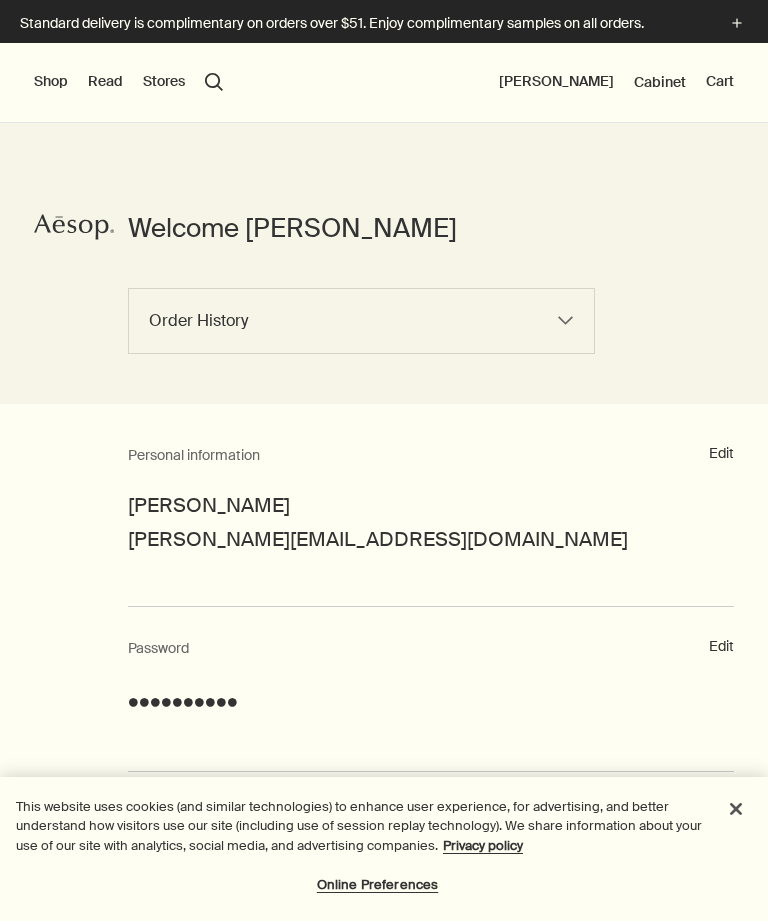 select on "/my-account" 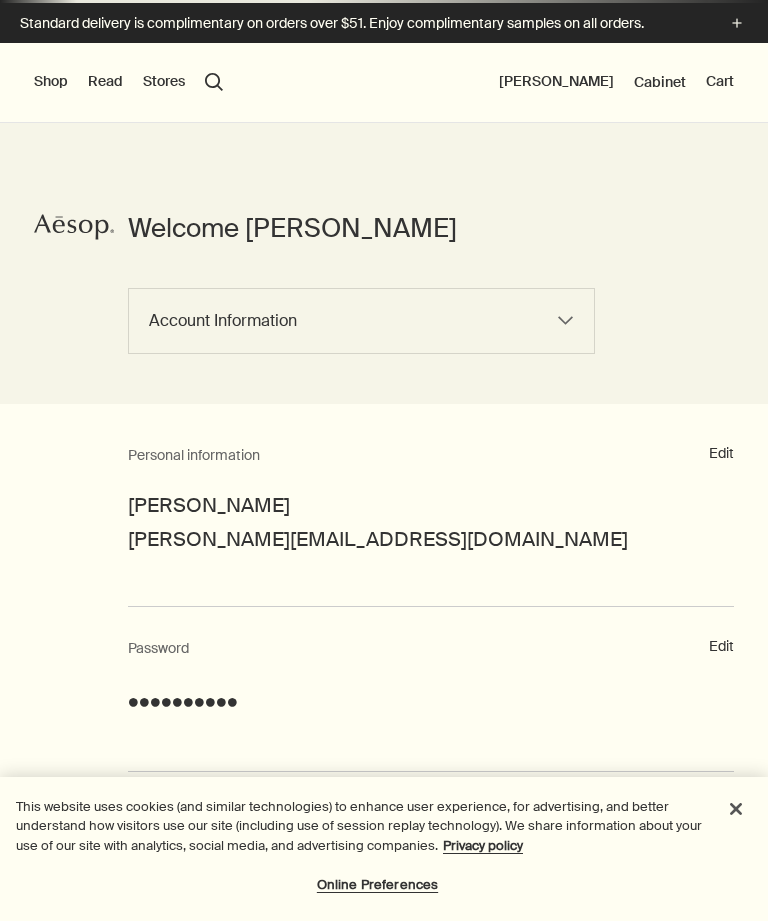select on "/my-account/order-history" 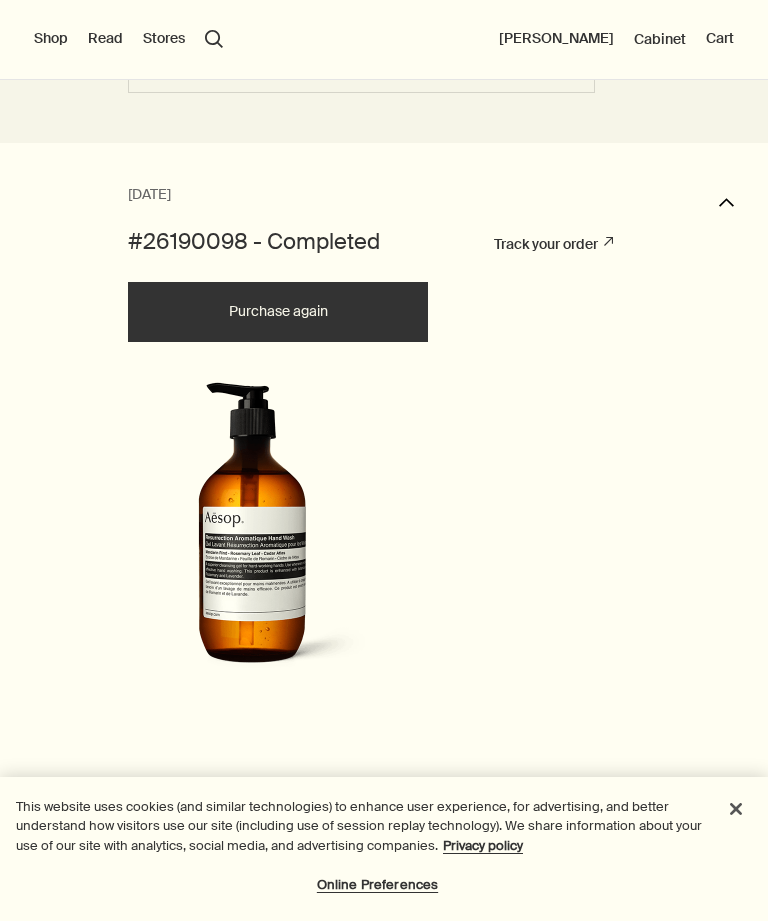 scroll, scrollTop: 260, scrollLeft: 0, axis: vertical 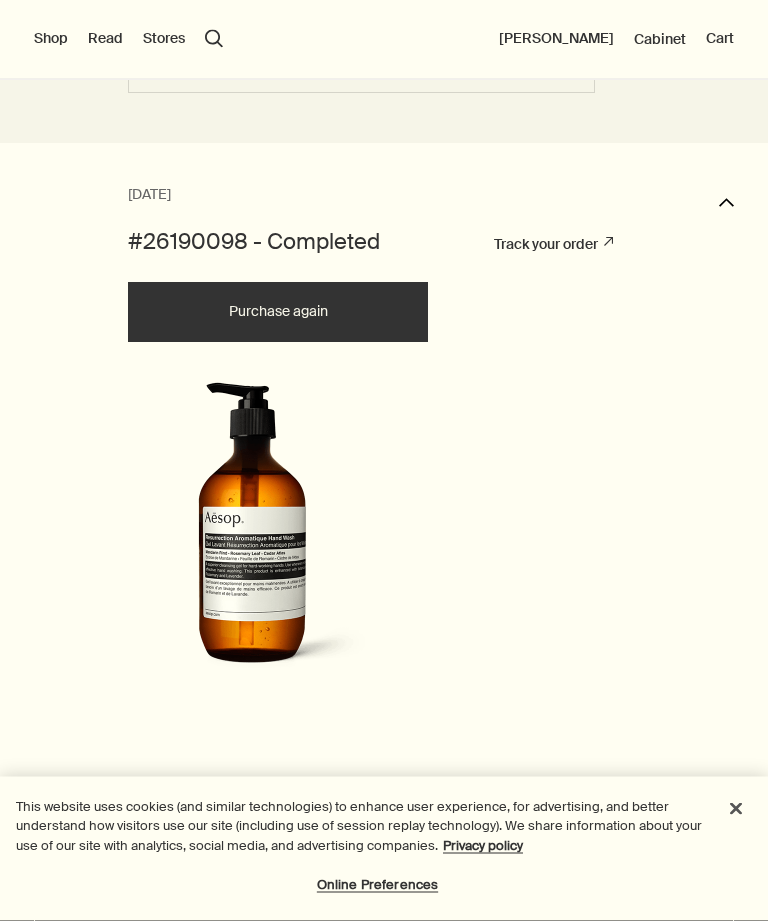 click on "Purchase again" at bounding box center [278, 313] 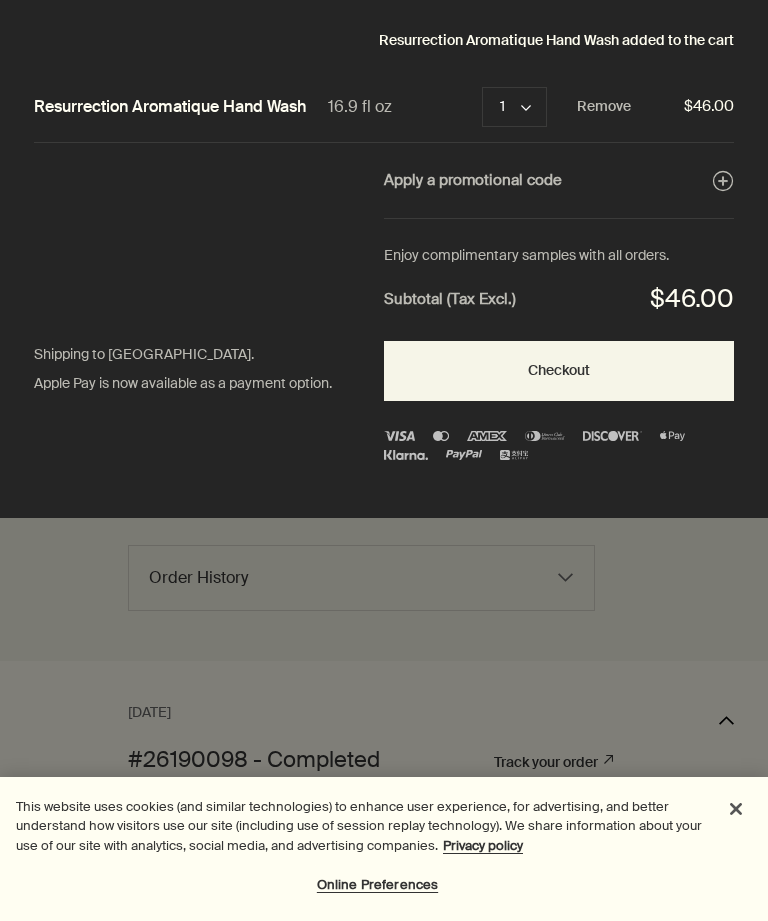 scroll, scrollTop: 0, scrollLeft: 0, axis: both 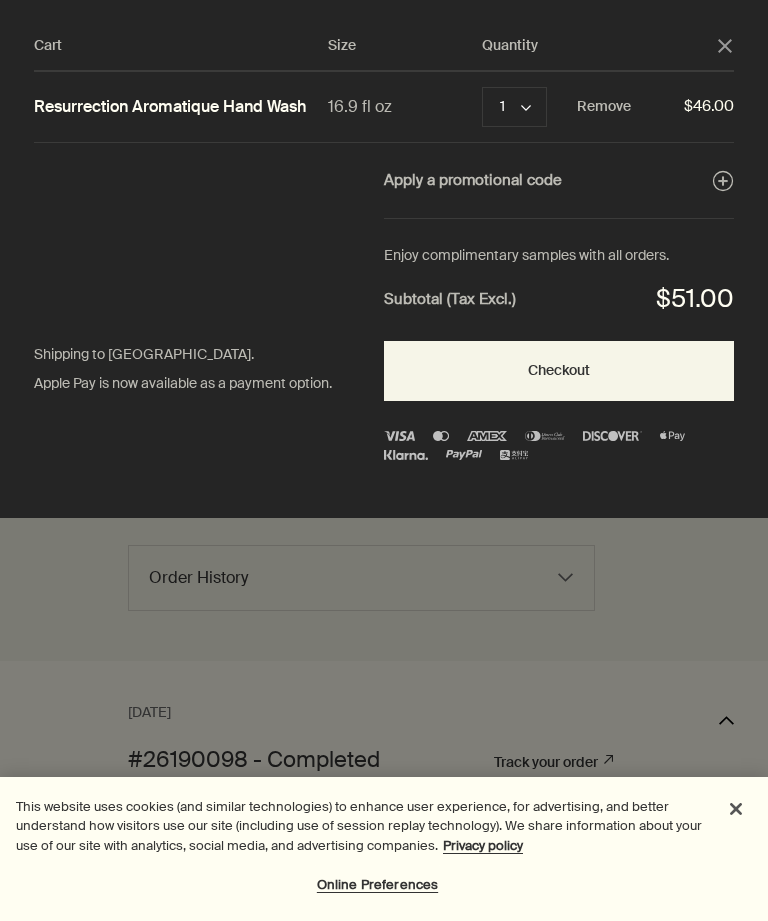 click on "close" 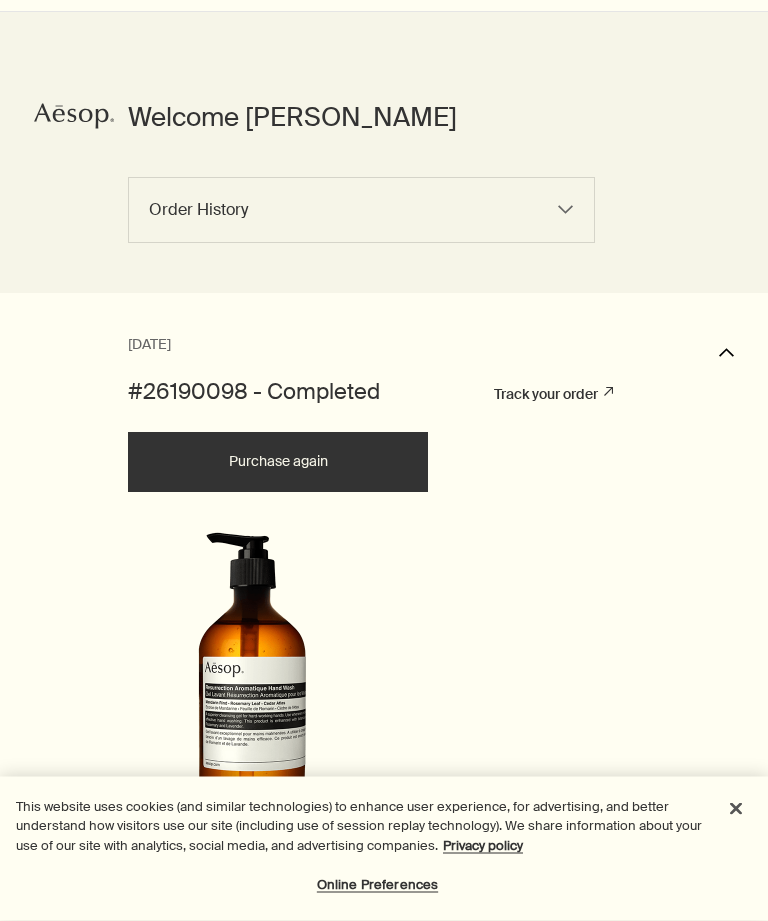 scroll, scrollTop: 0, scrollLeft: 0, axis: both 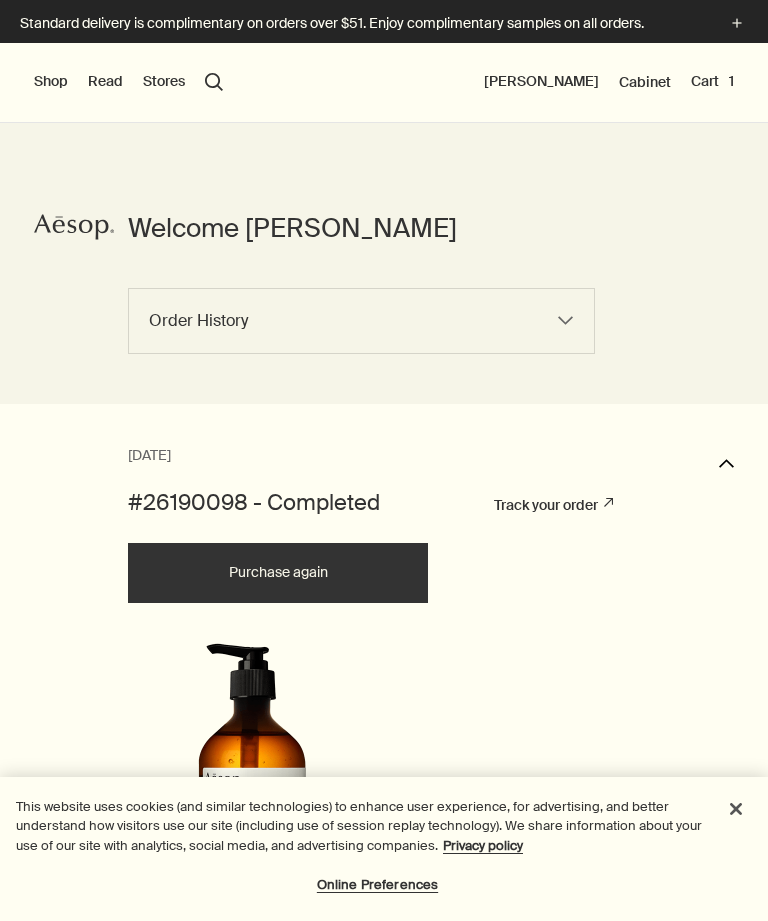 click on "Shop" at bounding box center [51, 82] 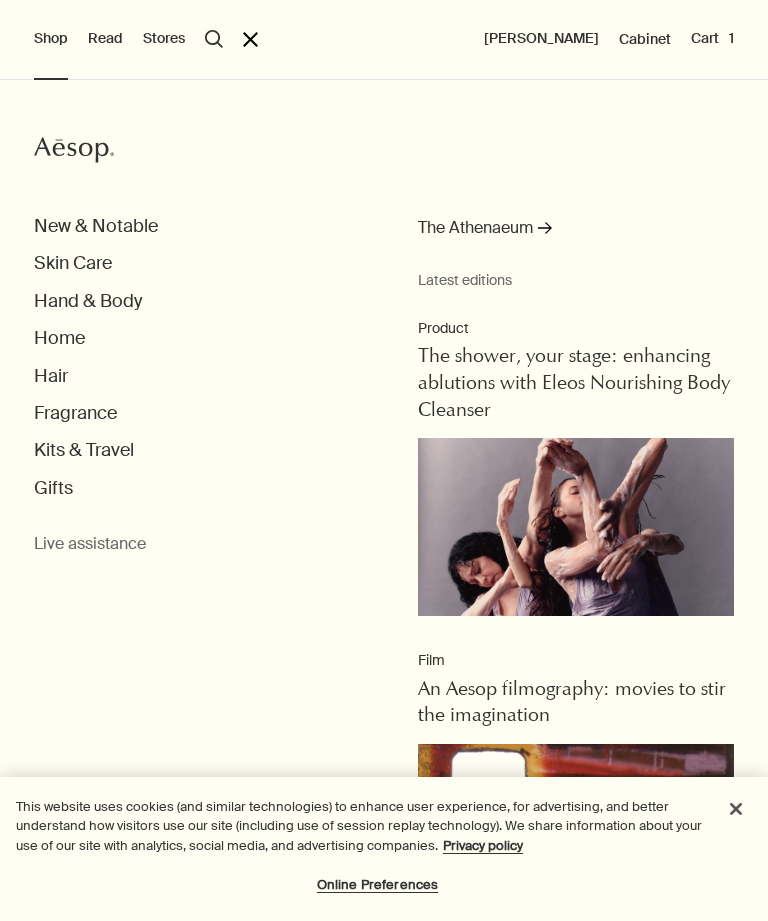 click on "Hand & Body" at bounding box center [88, 301] 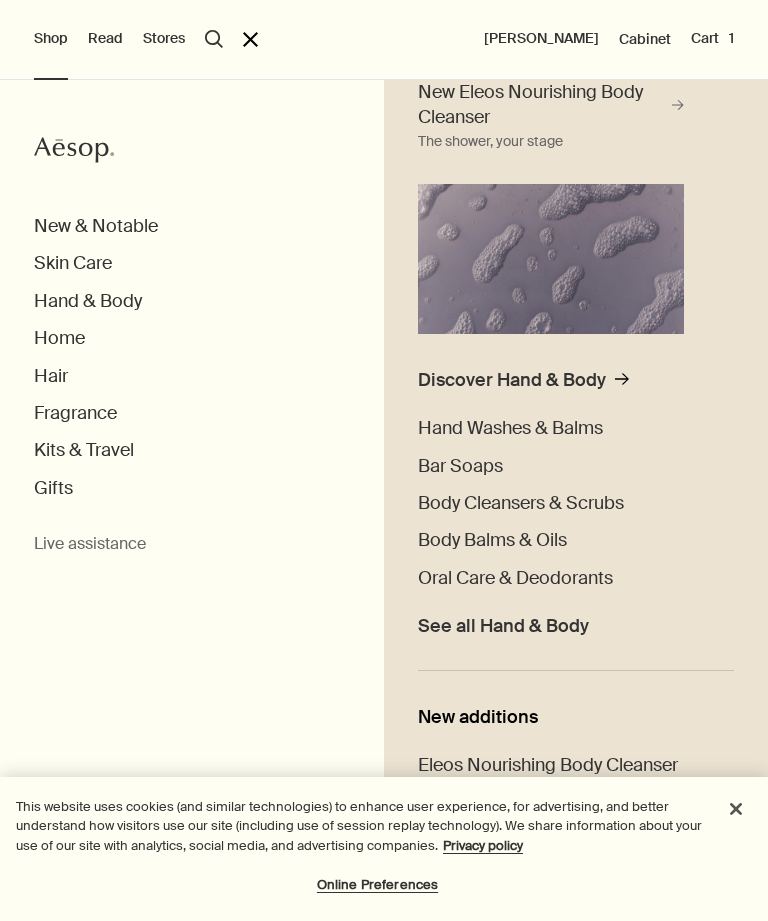 scroll, scrollTop: 153, scrollLeft: 0, axis: vertical 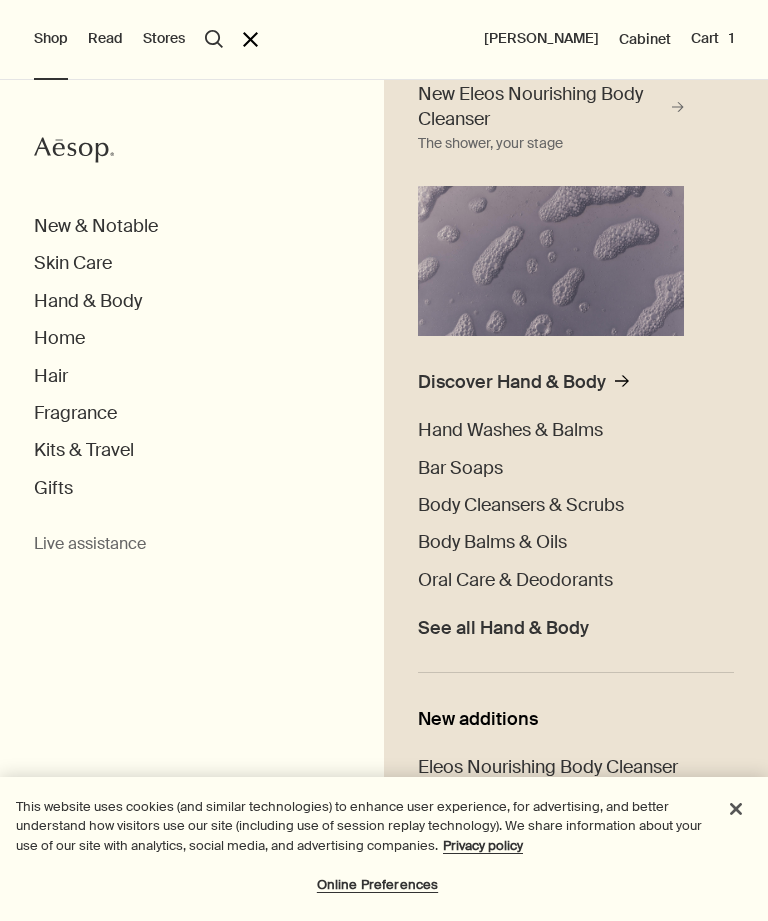 click on "Hand Washes & Balms" at bounding box center (510, 430) 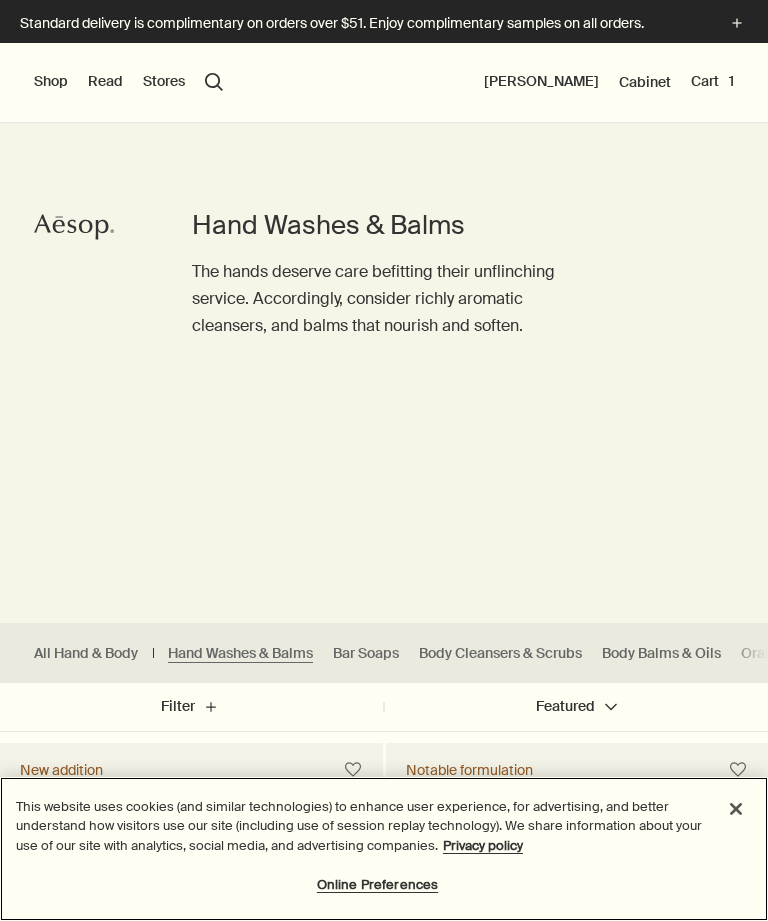 scroll, scrollTop: 0, scrollLeft: 0, axis: both 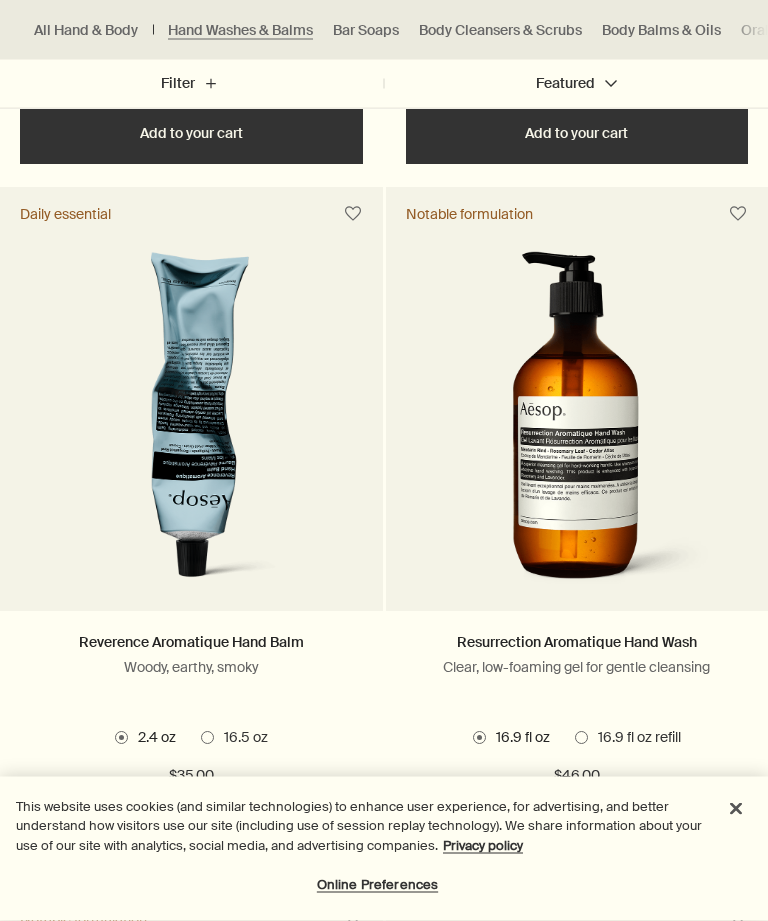 click at bounding box center [581, 738] 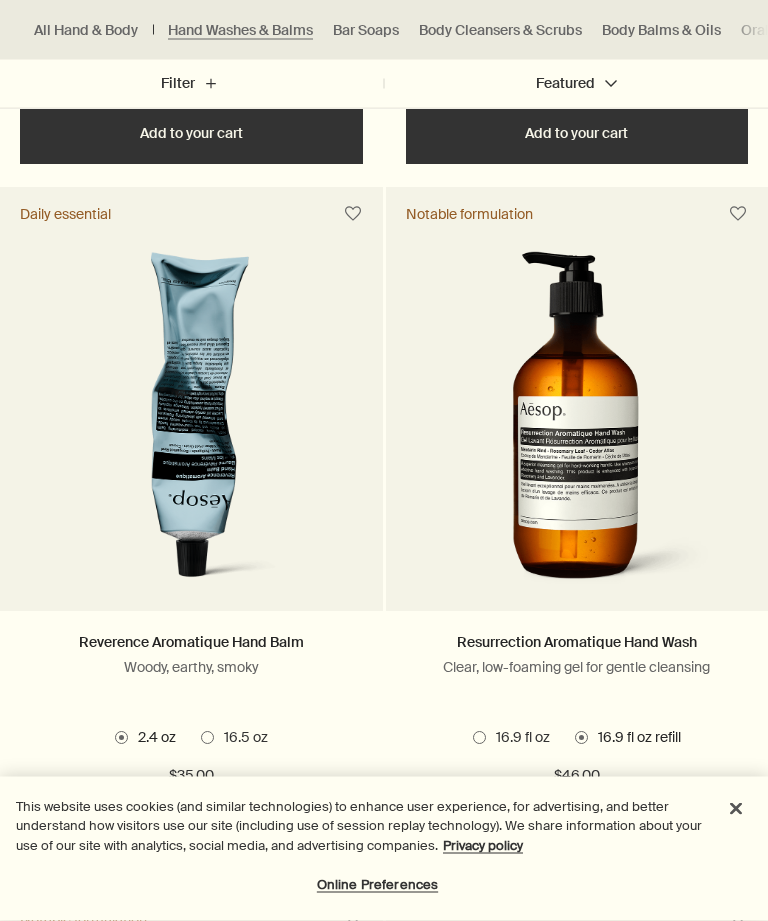 scroll, scrollTop: 1260, scrollLeft: 0, axis: vertical 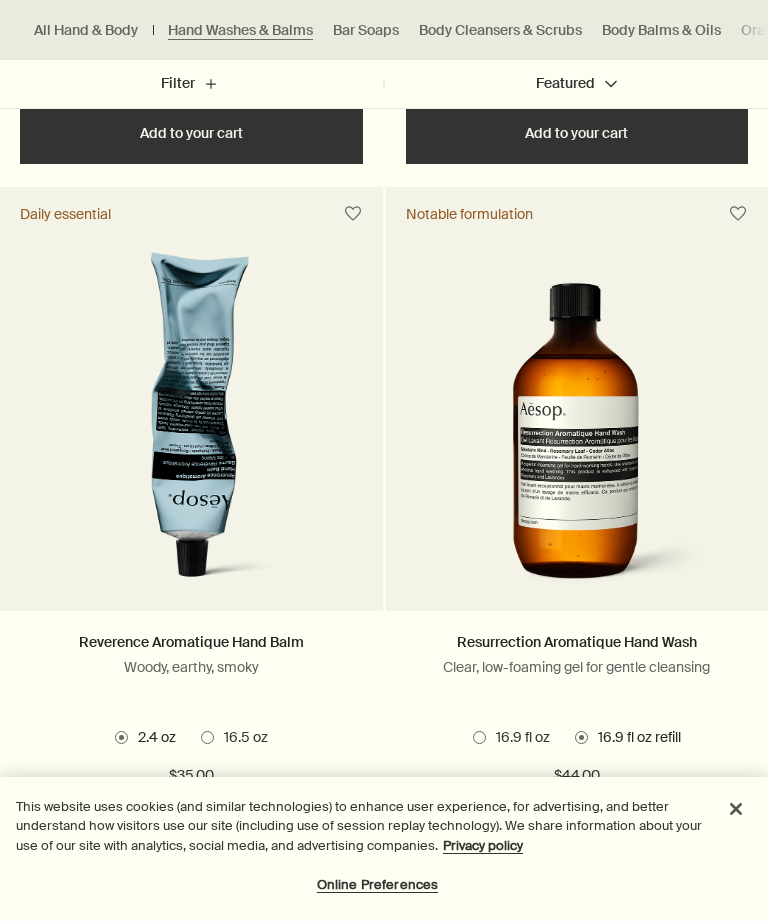 click on "16.9 fl oz" at bounding box center (511, 738) 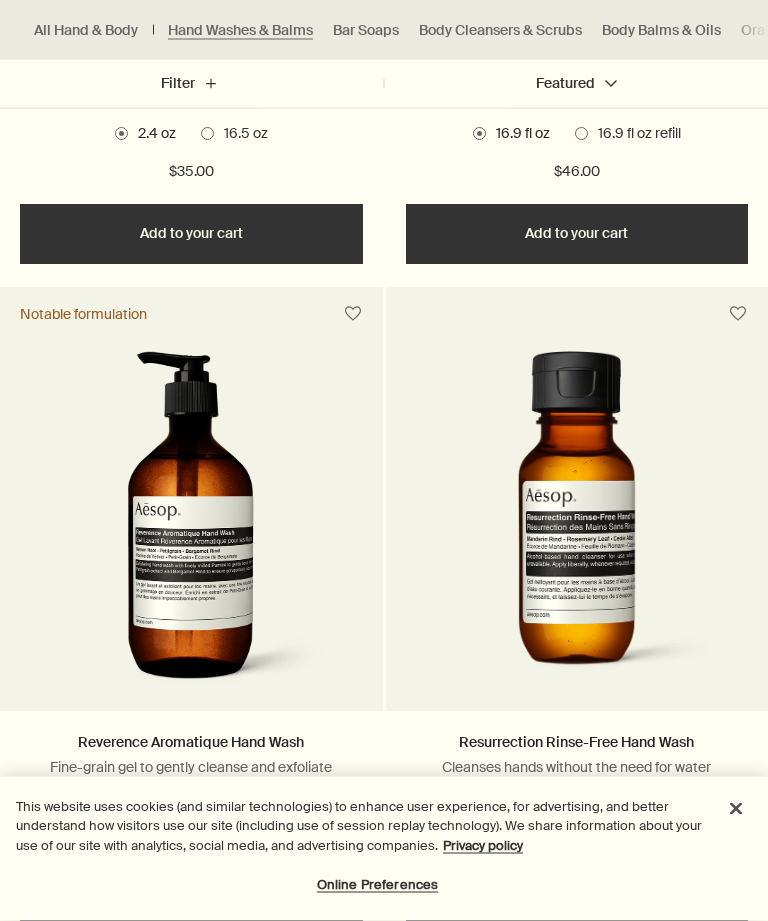scroll, scrollTop: 1864, scrollLeft: 0, axis: vertical 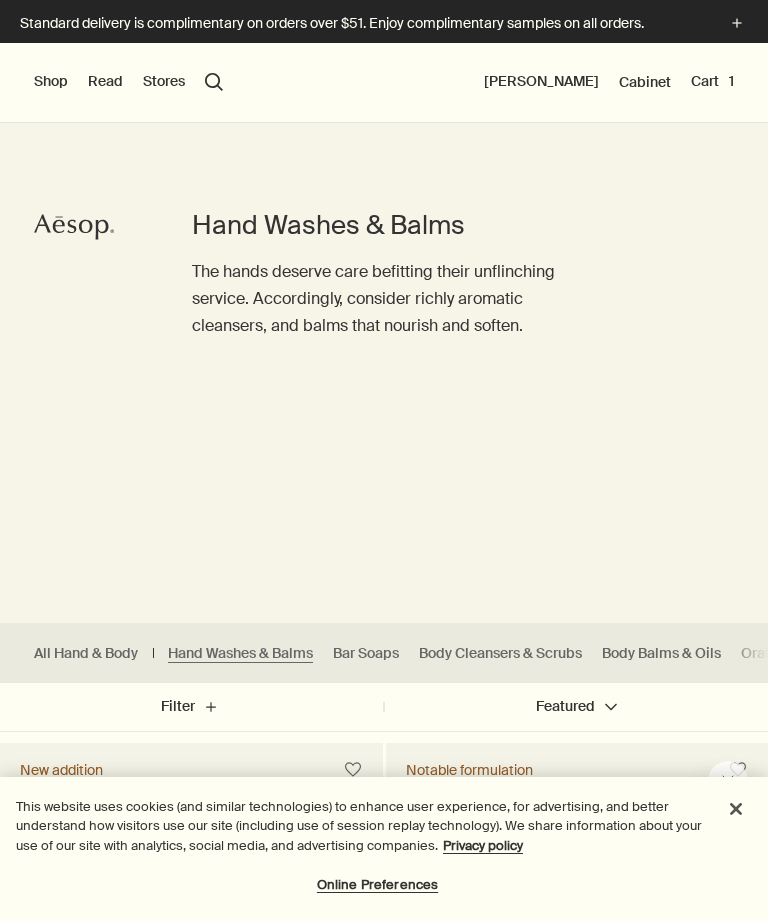 click on "Cart 1" at bounding box center (712, 82) 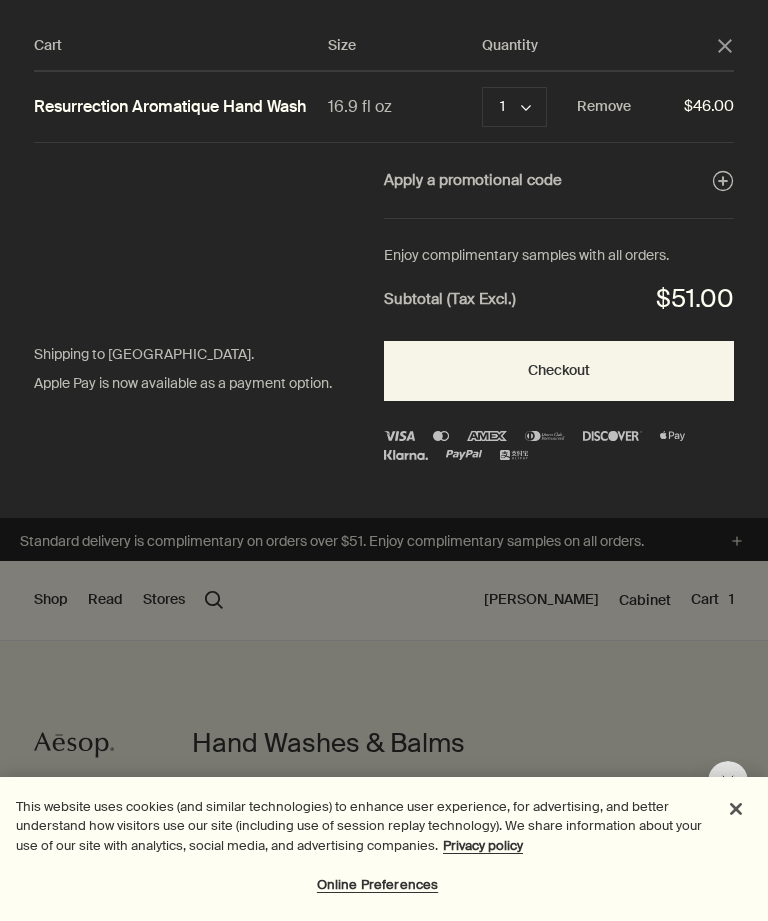 click on "close" at bounding box center [725, 46] 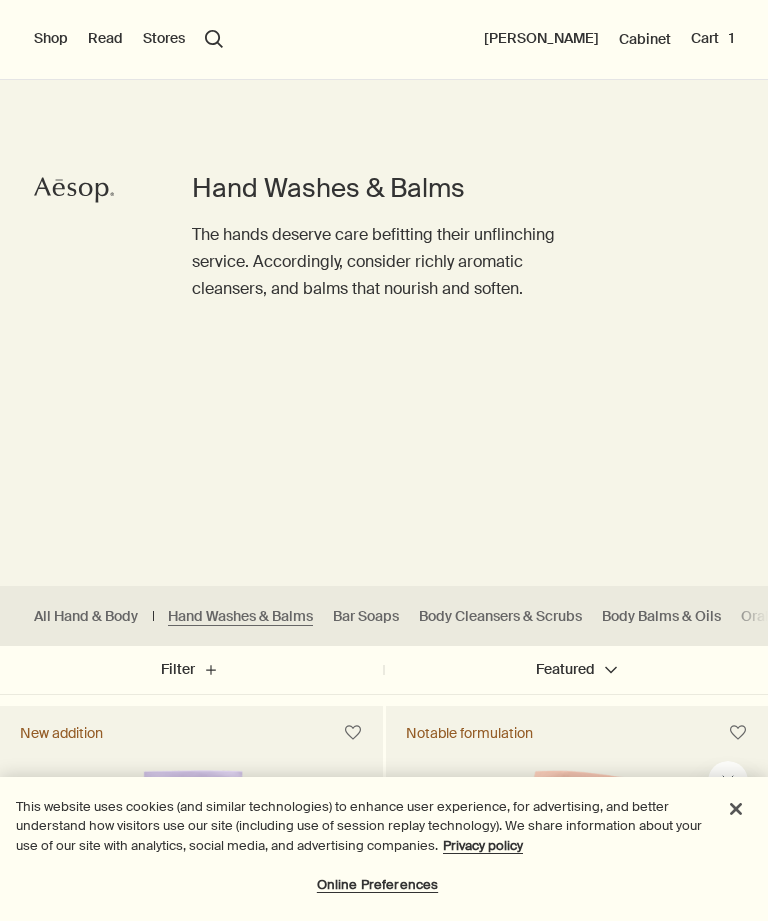scroll, scrollTop: 0, scrollLeft: 0, axis: both 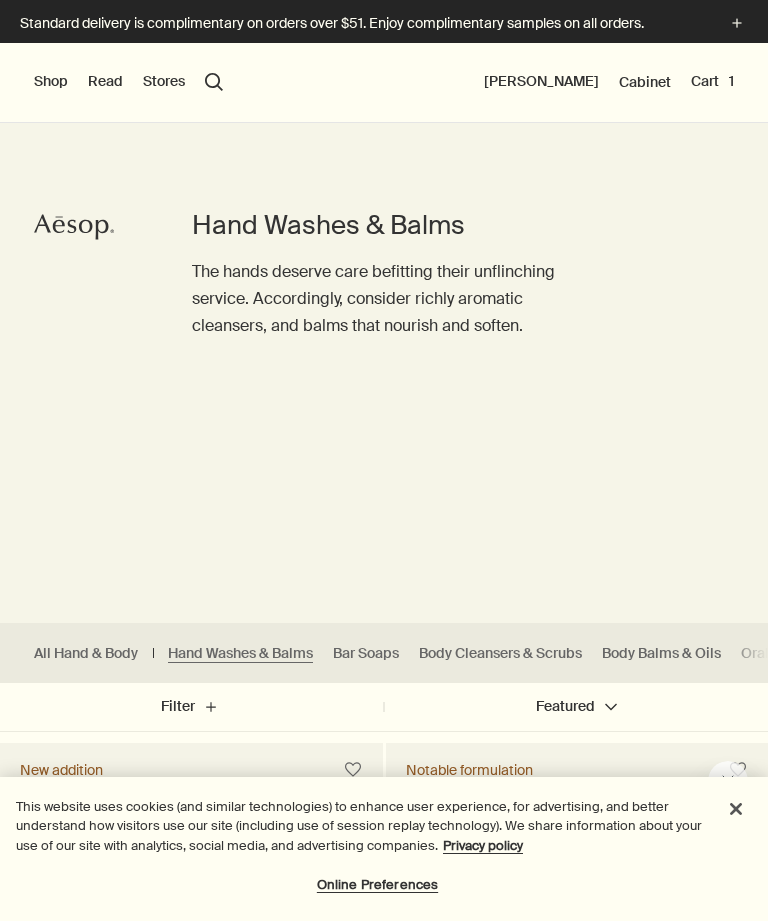 click on "Cart 1" at bounding box center (712, 82) 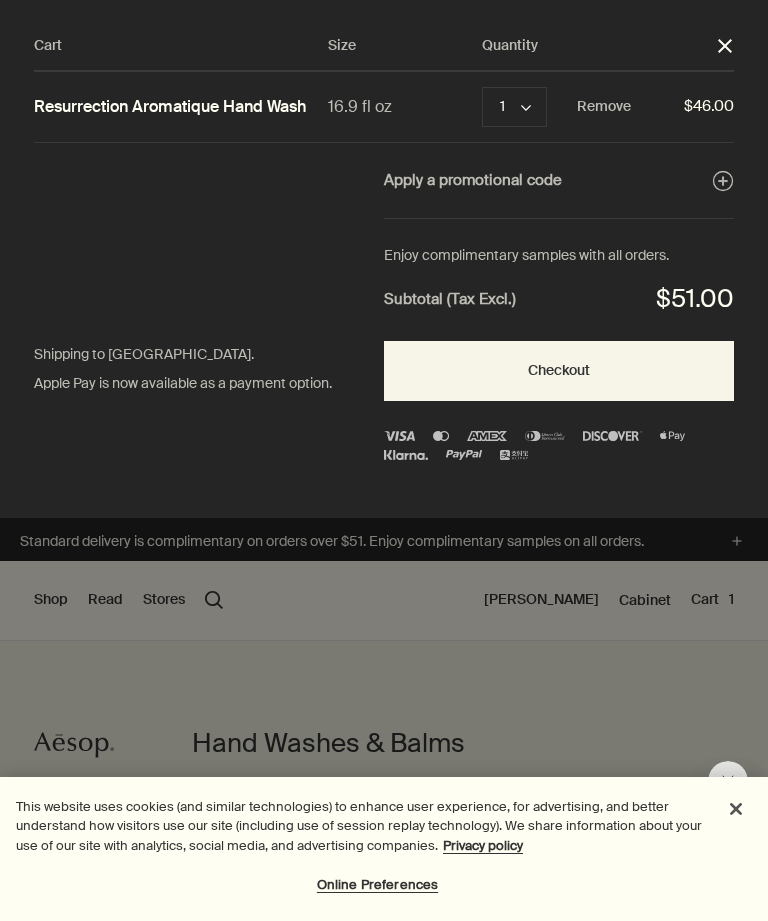 click on "Checkout" at bounding box center [559, 371] 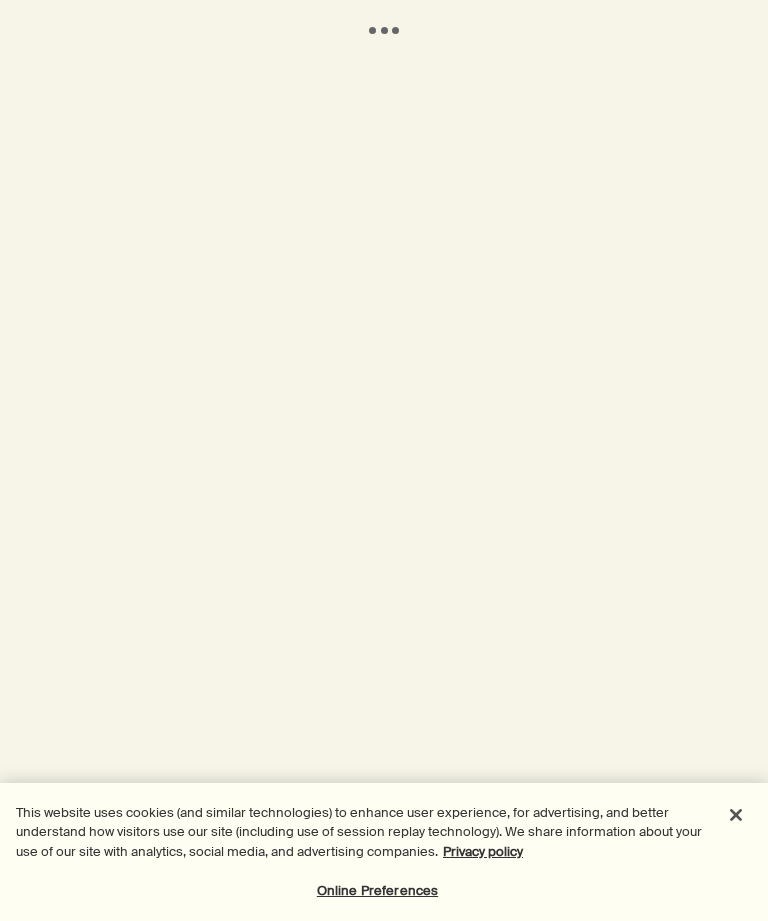 scroll, scrollTop: 0, scrollLeft: 0, axis: both 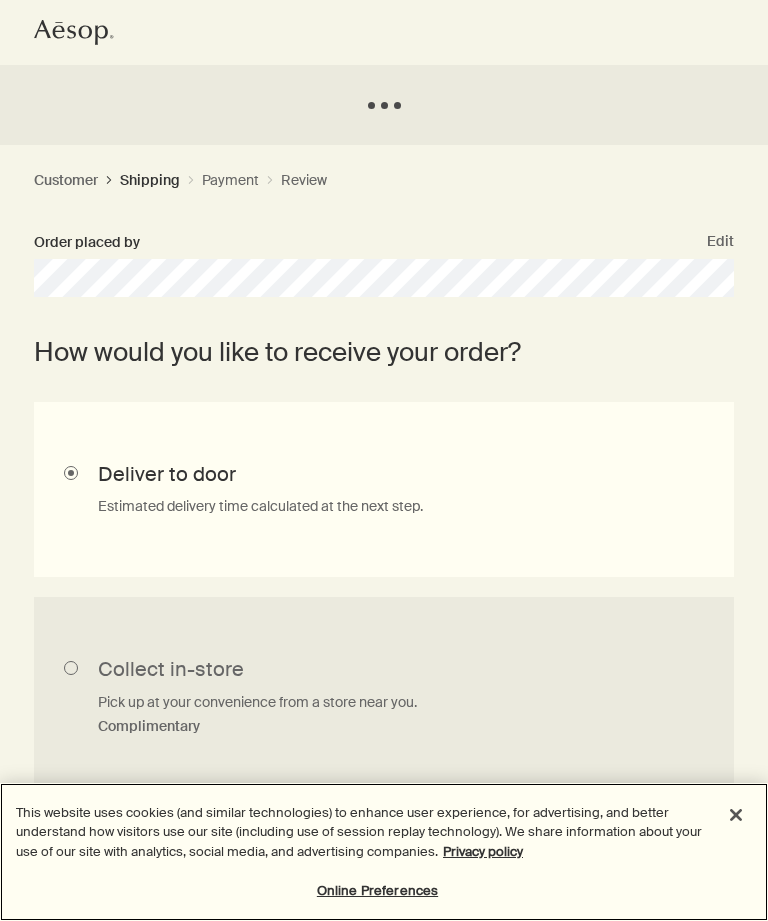click at bounding box center [736, 815] 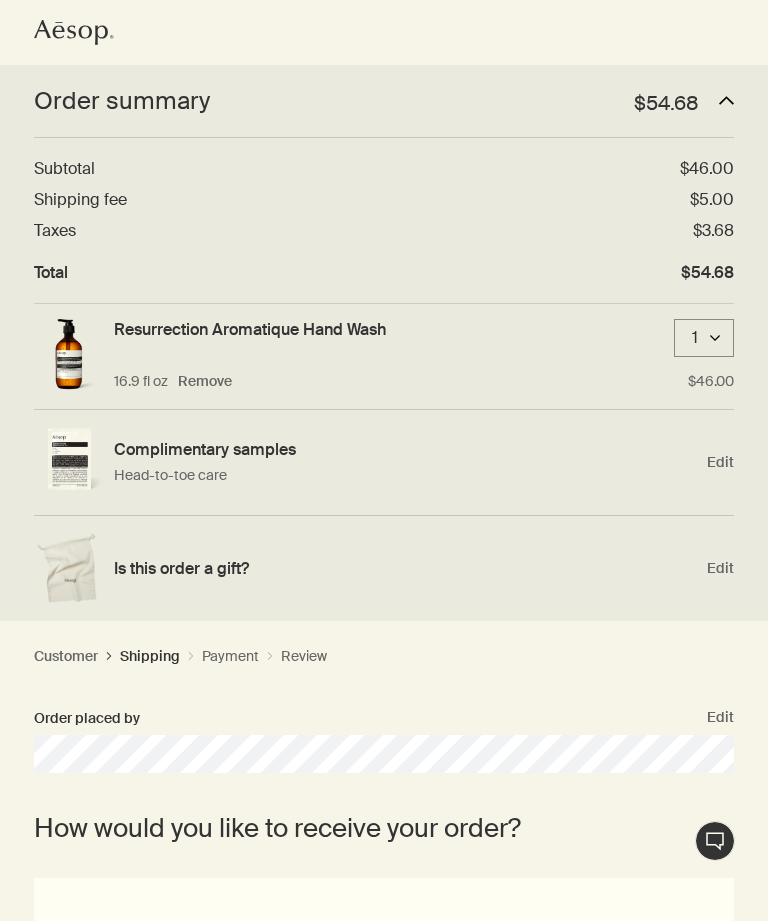 click on "downArrow" 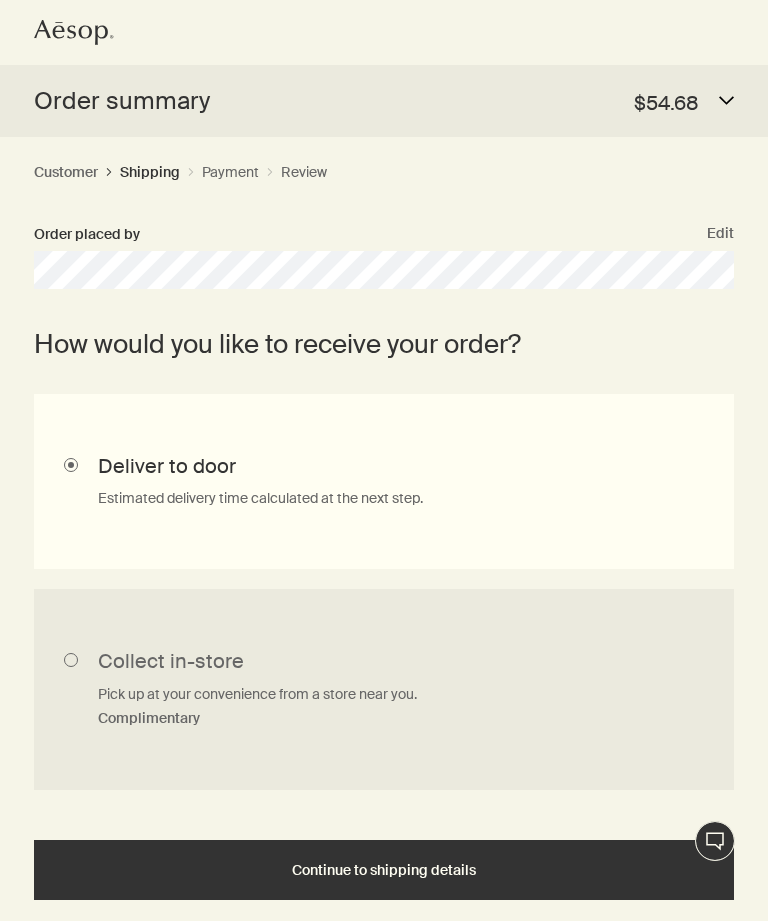 click on "downArrow" 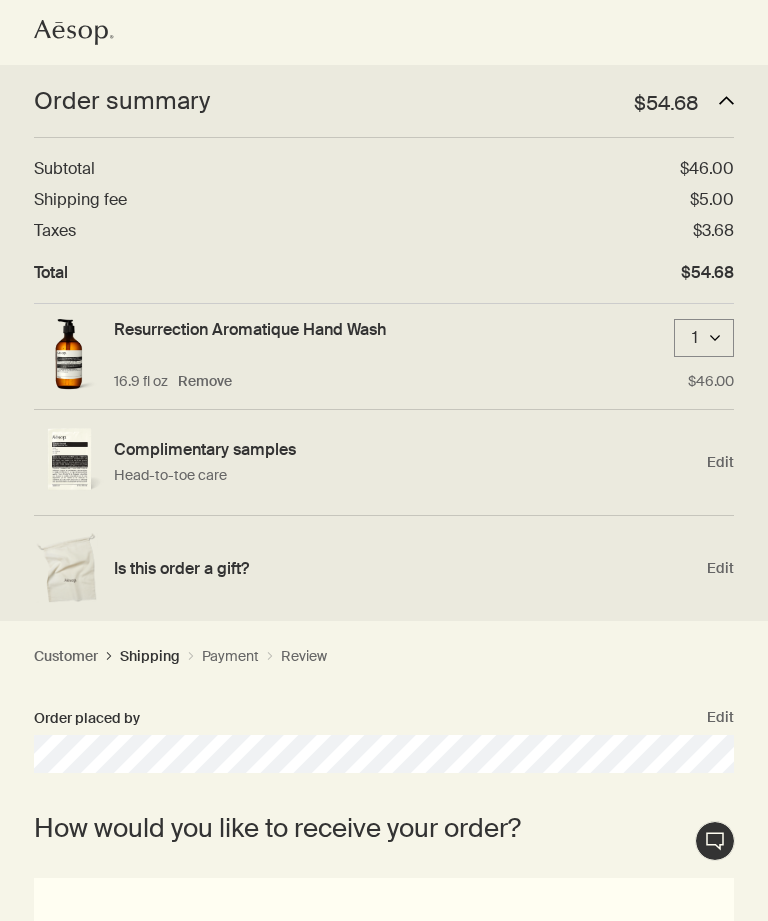 click on "downArrow" 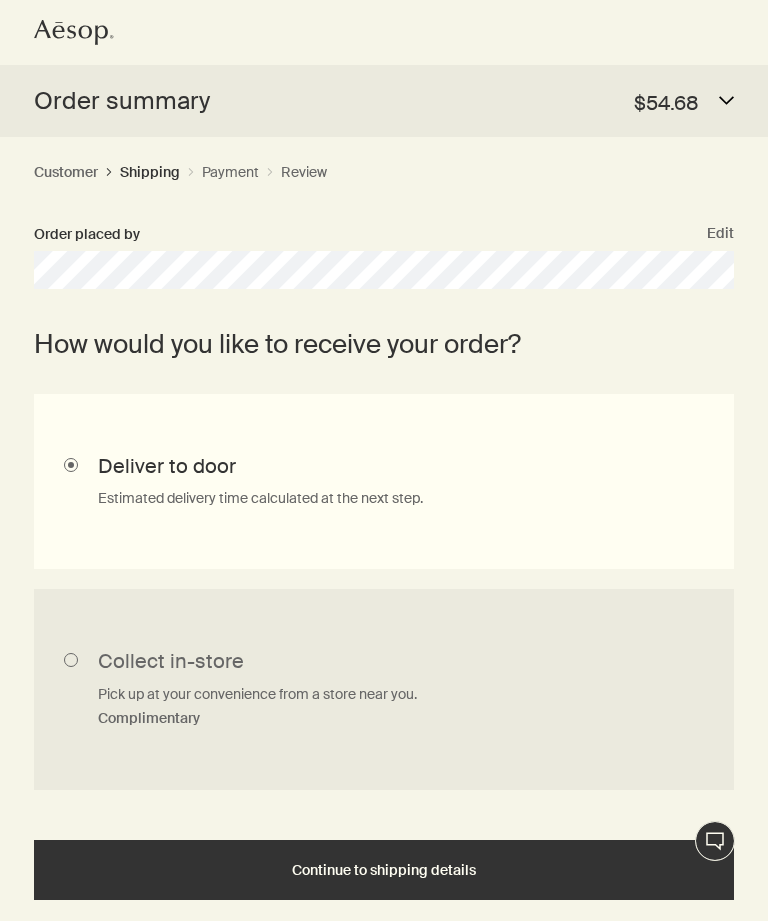 click 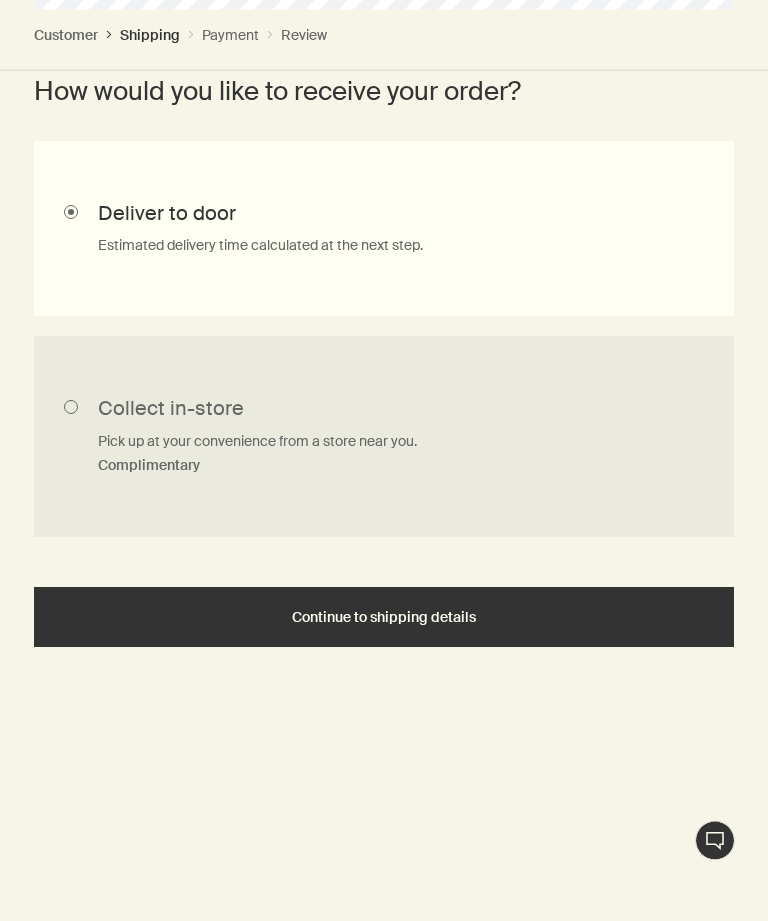 scroll, scrollTop: 750, scrollLeft: 0, axis: vertical 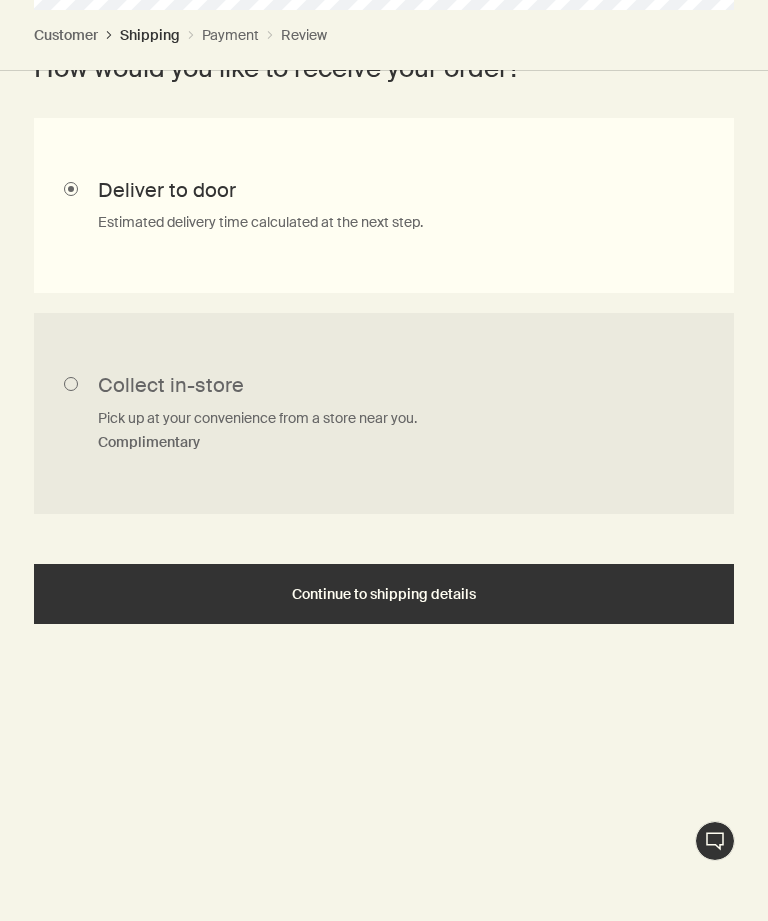 click on "Continue to shipping details" at bounding box center [384, 594] 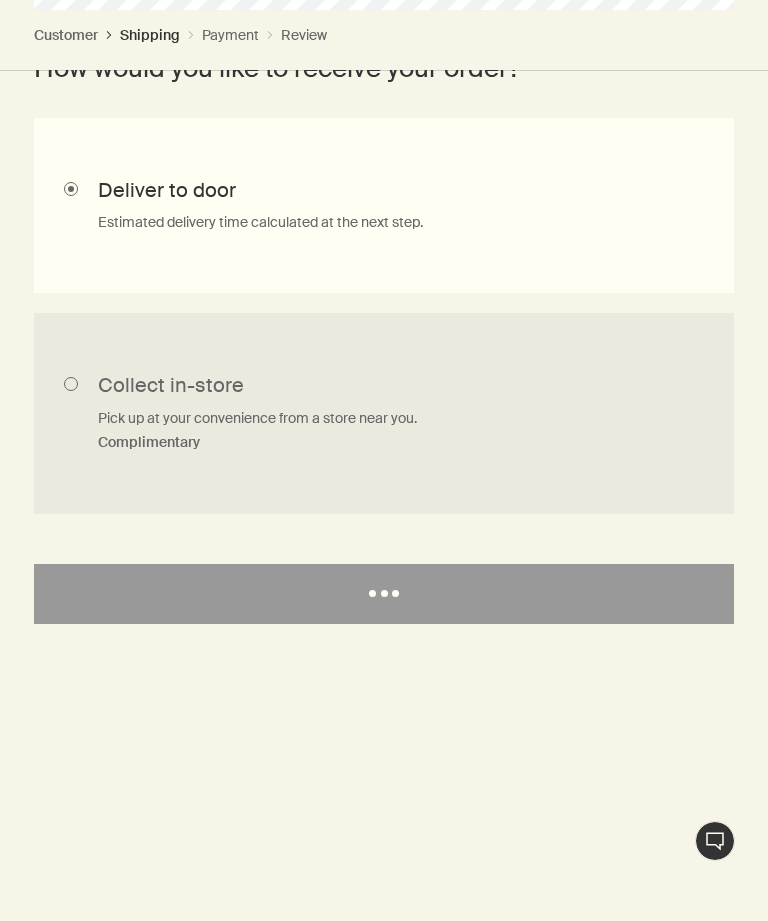 select on "US" 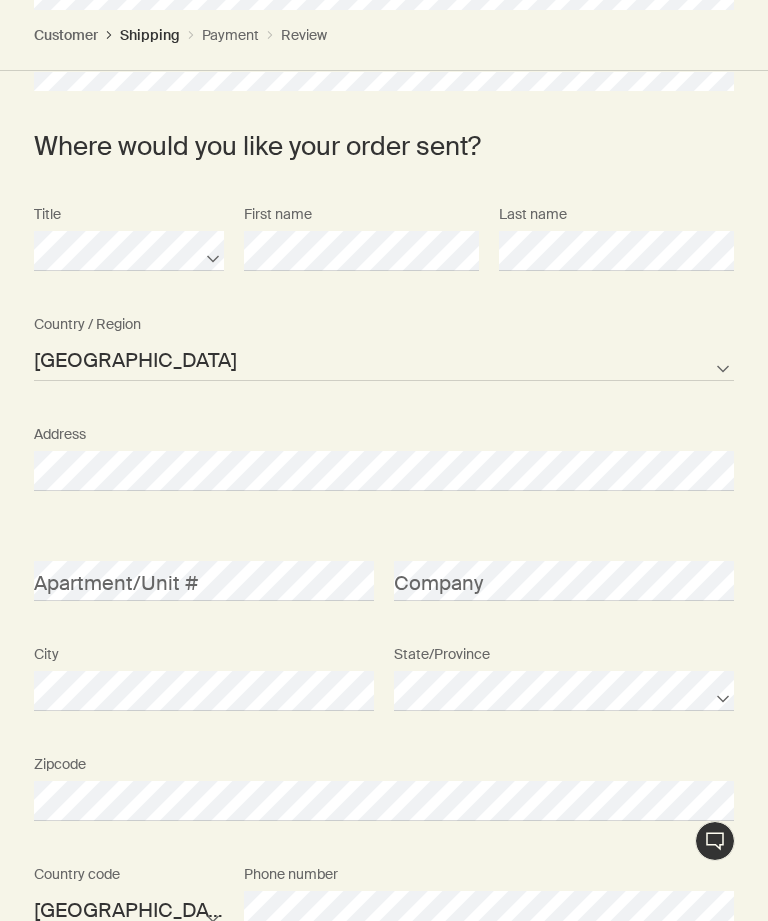 scroll, scrollTop: 0, scrollLeft: 0, axis: both 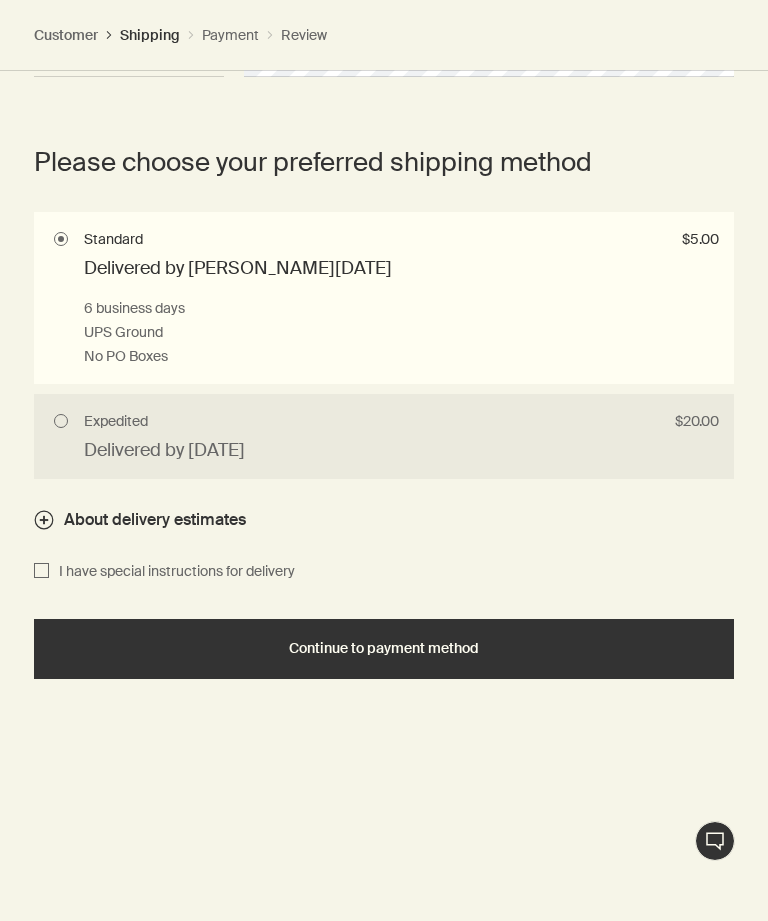 click on "Continue to payment method" at bounding box center [384, 648] 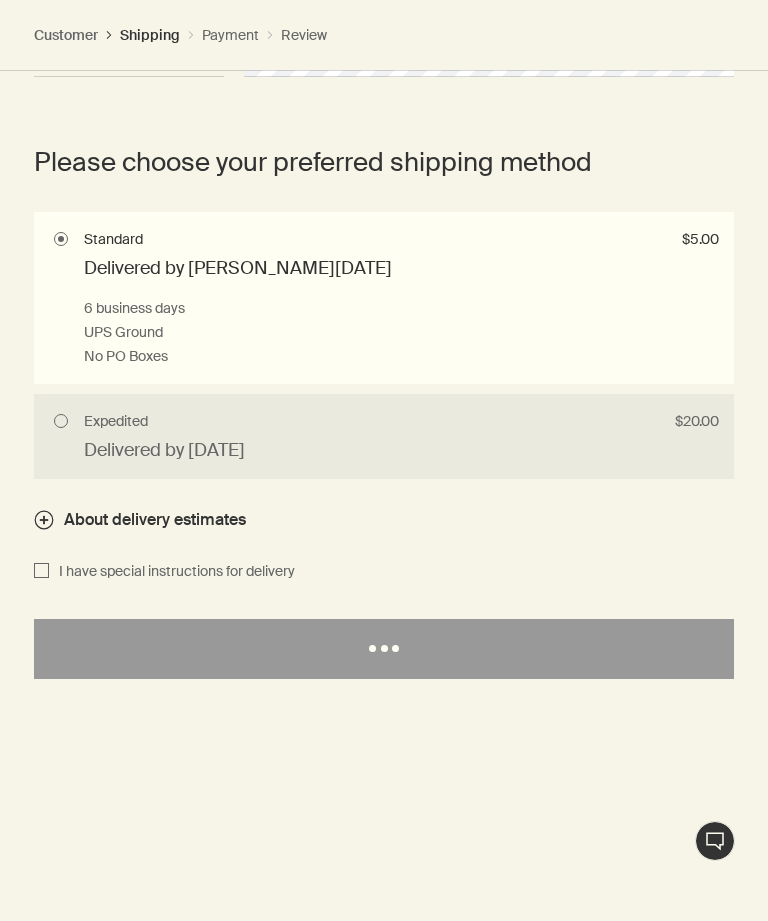 select on "US" 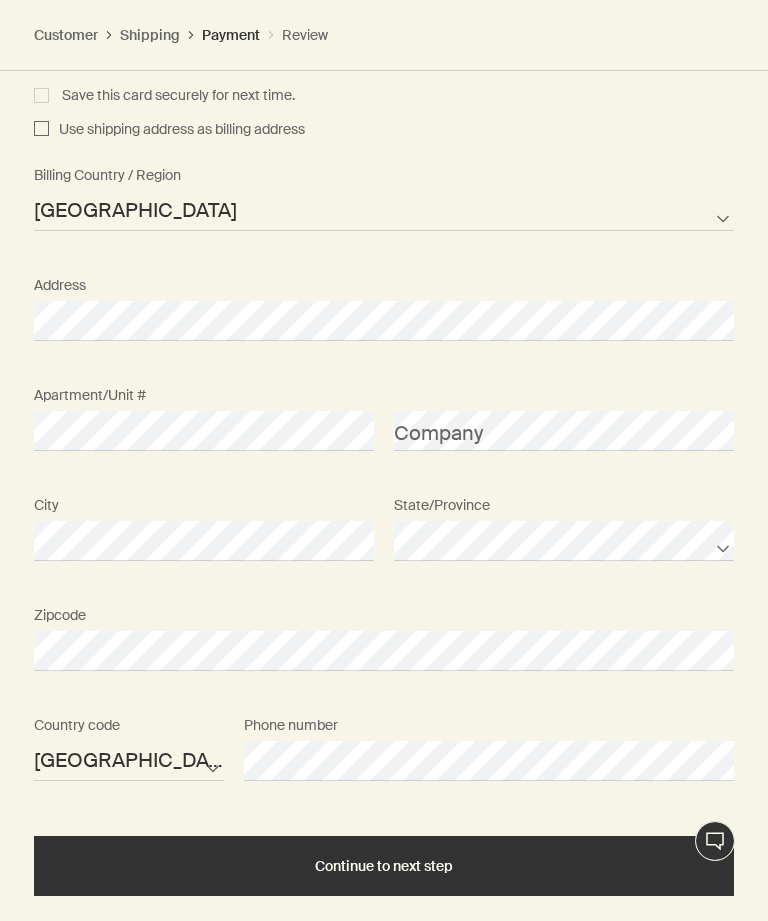 scroll, scrollTop: 852, scrollLeft: 0, axis: vertical 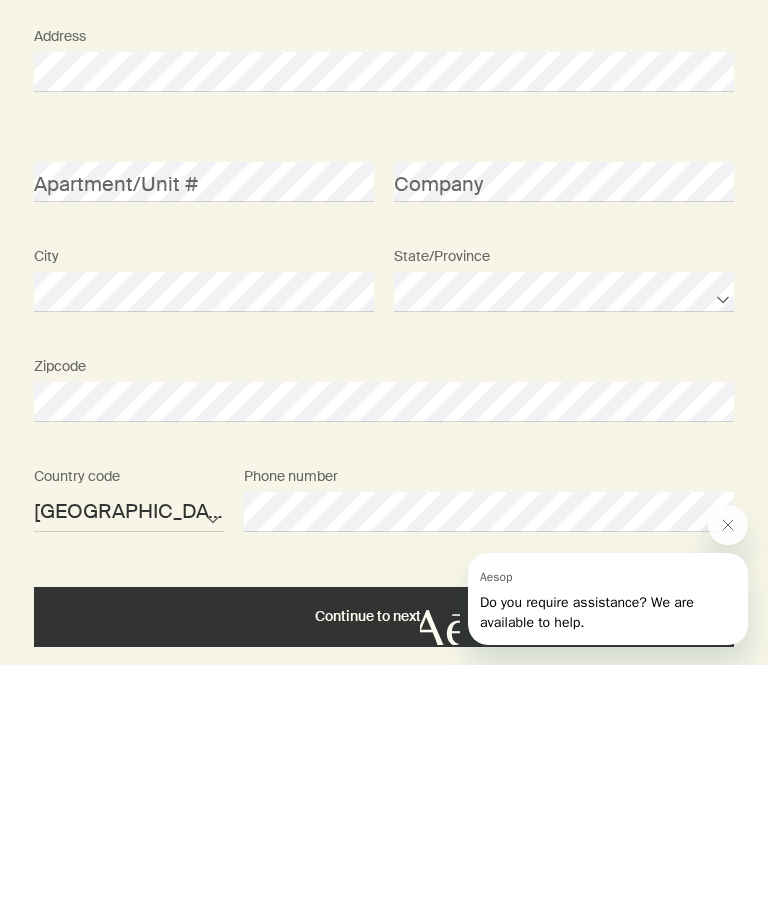 click 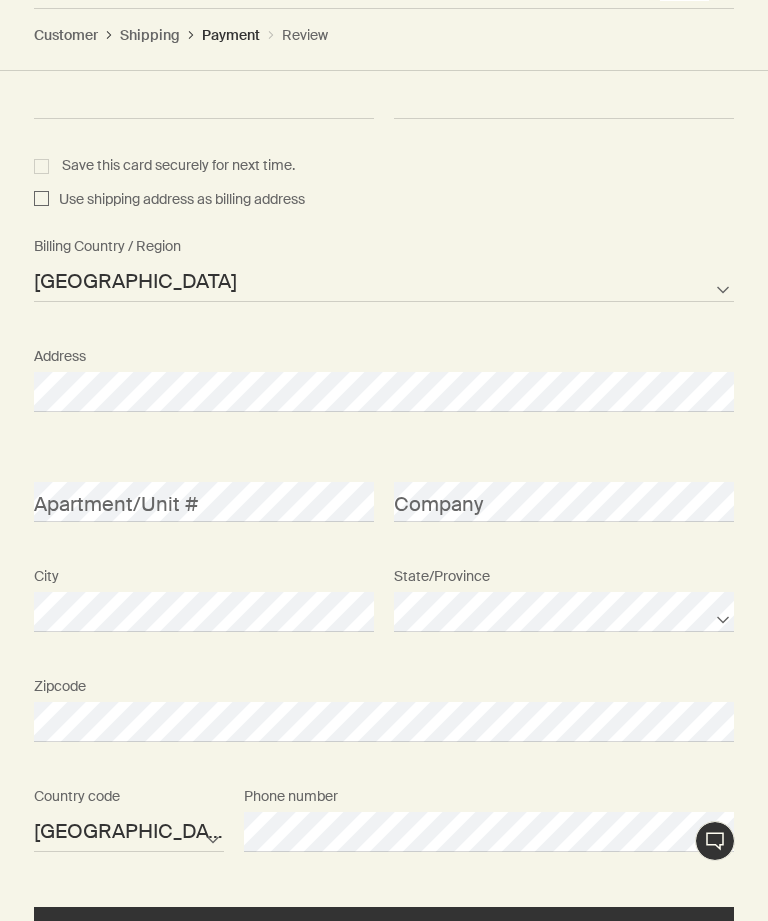click on "Continue to next step" at bounding box center [384, 936] 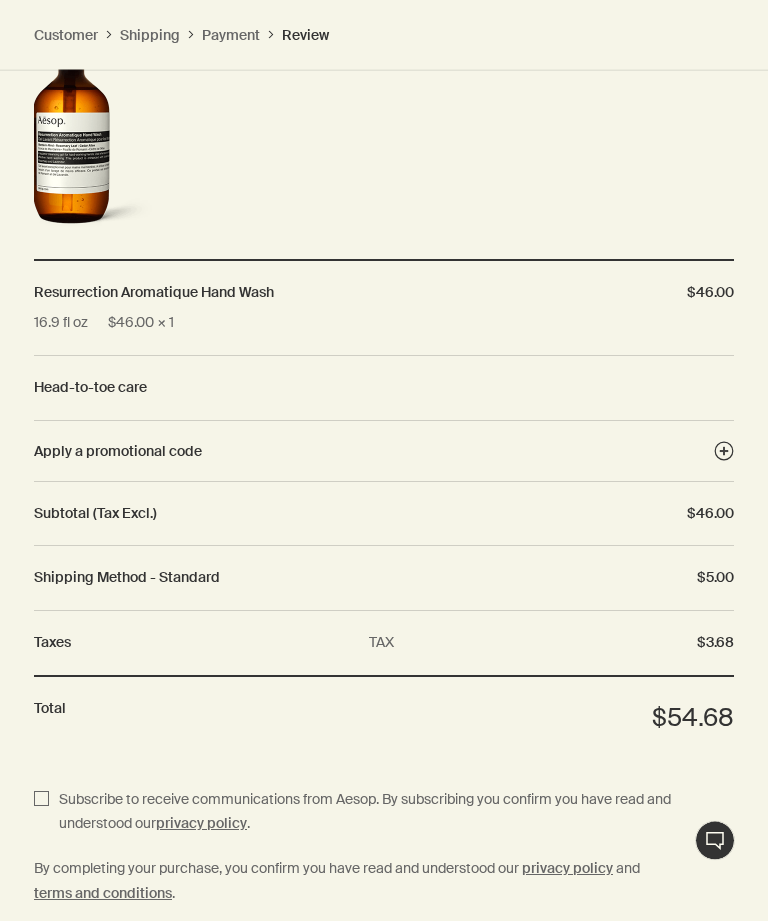scroll, scrollTop: 1183, scrollLeft: 0, axis: vertical 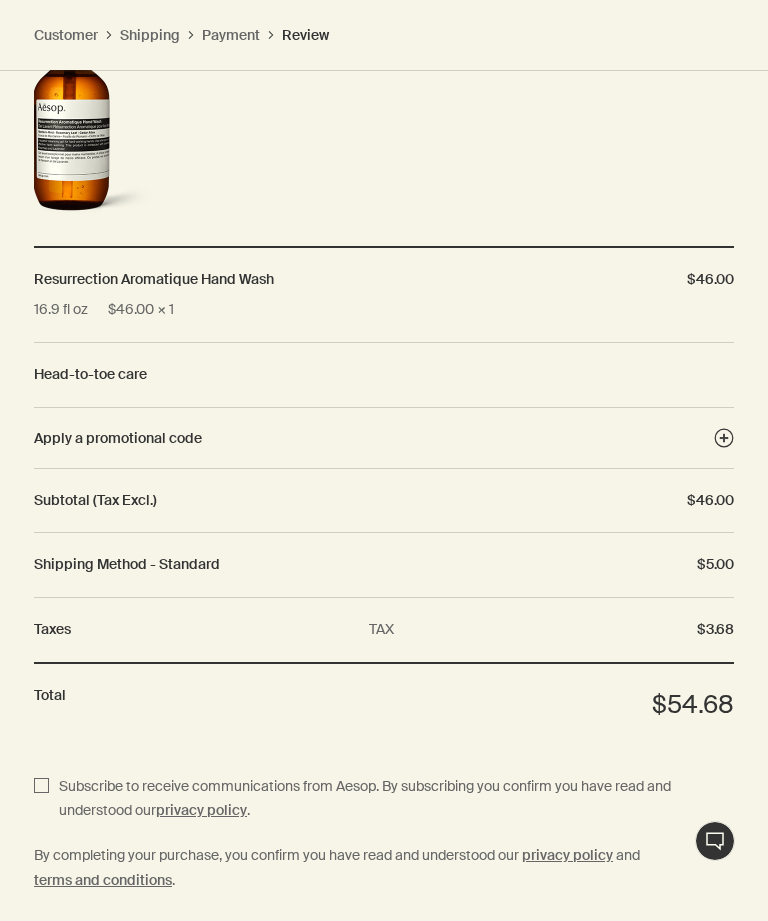 click on "Complete purchase" at bounding box center [384, 953] 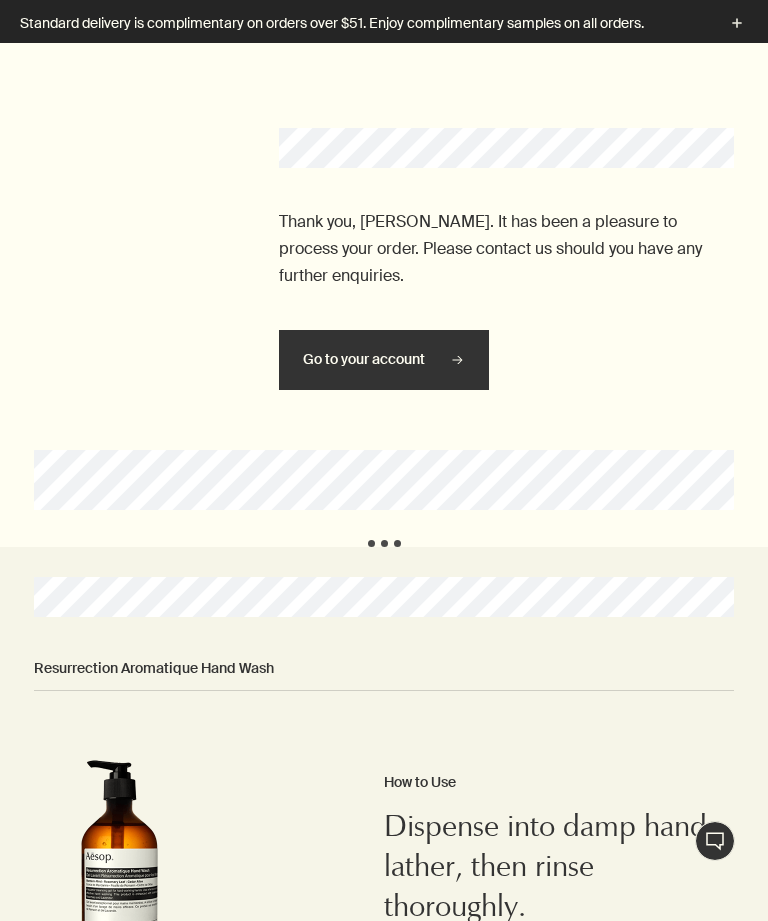 scroll, scrollTop: 0, scrollLeft: 0, axis: both 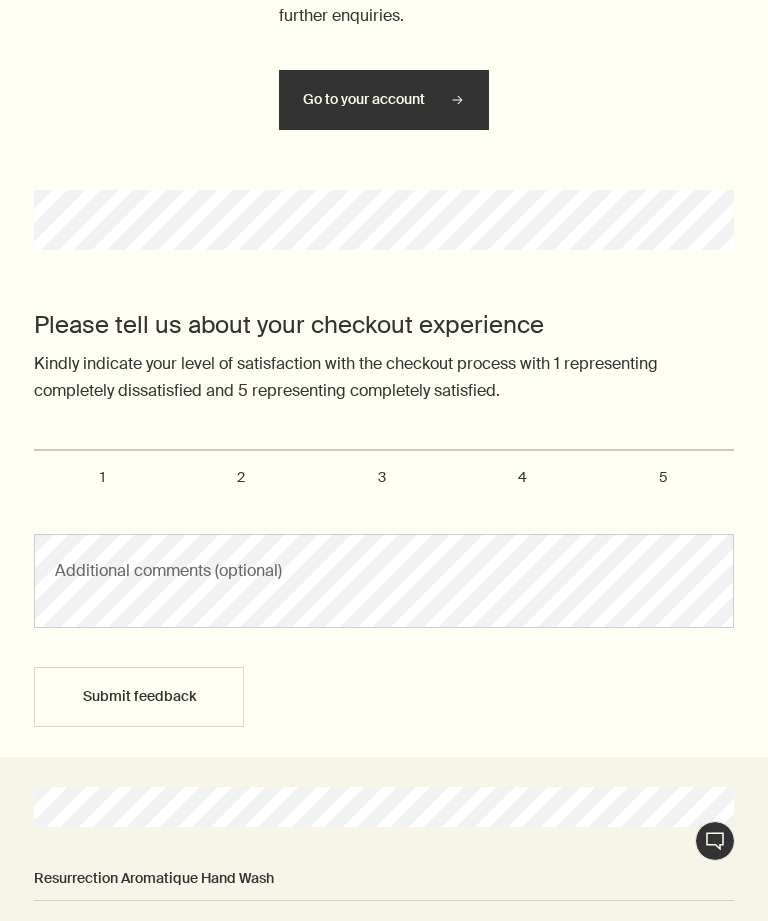 click on "5" at bounding box center (663, 477) 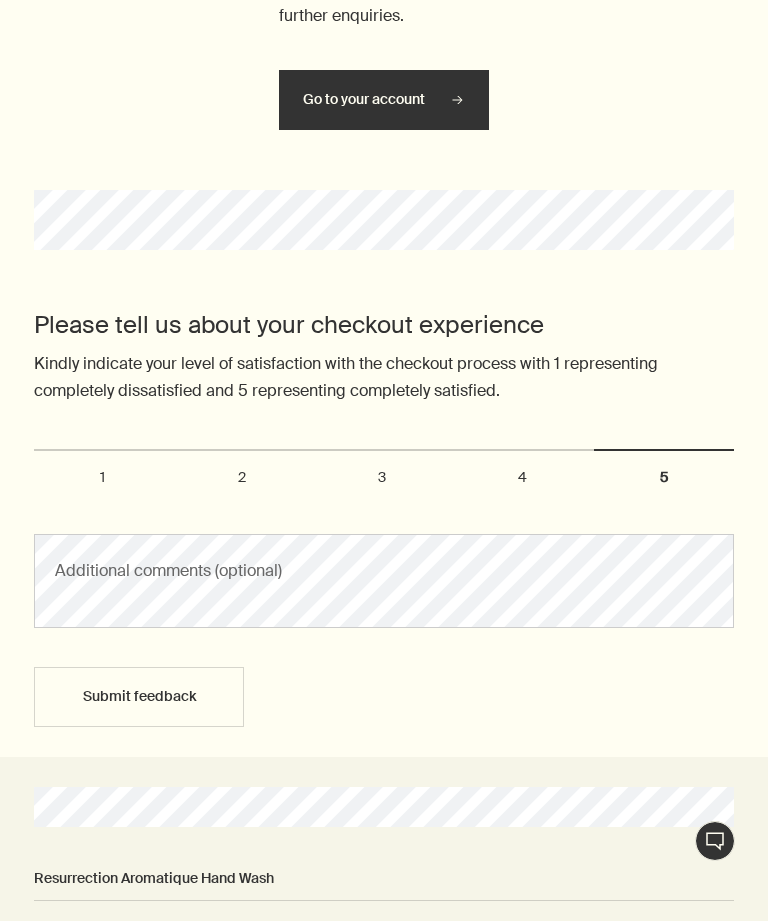 radio on "true" 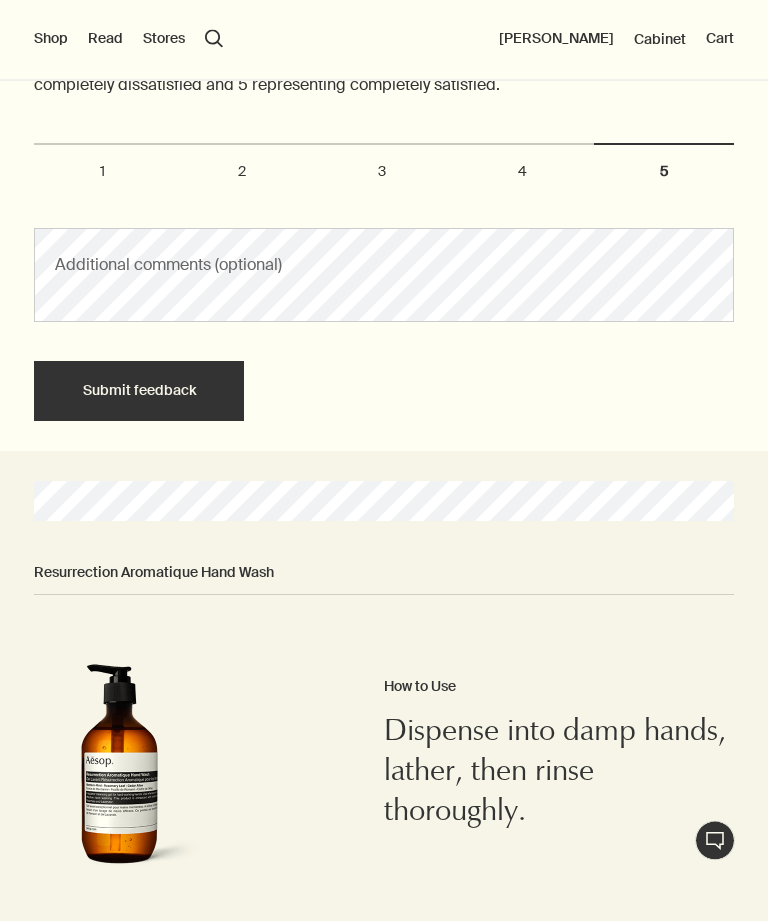 scroll, scrollTop: 642, scrollLeft: 0, axis: vertical 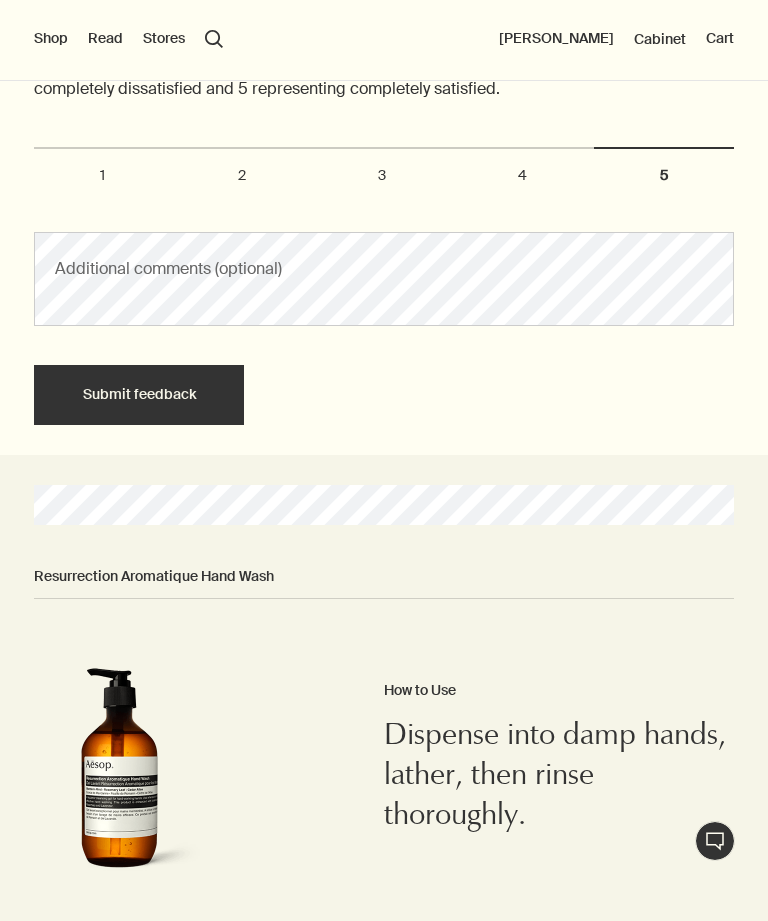 click on "Submit feedback" at bounding box center [139, 395] 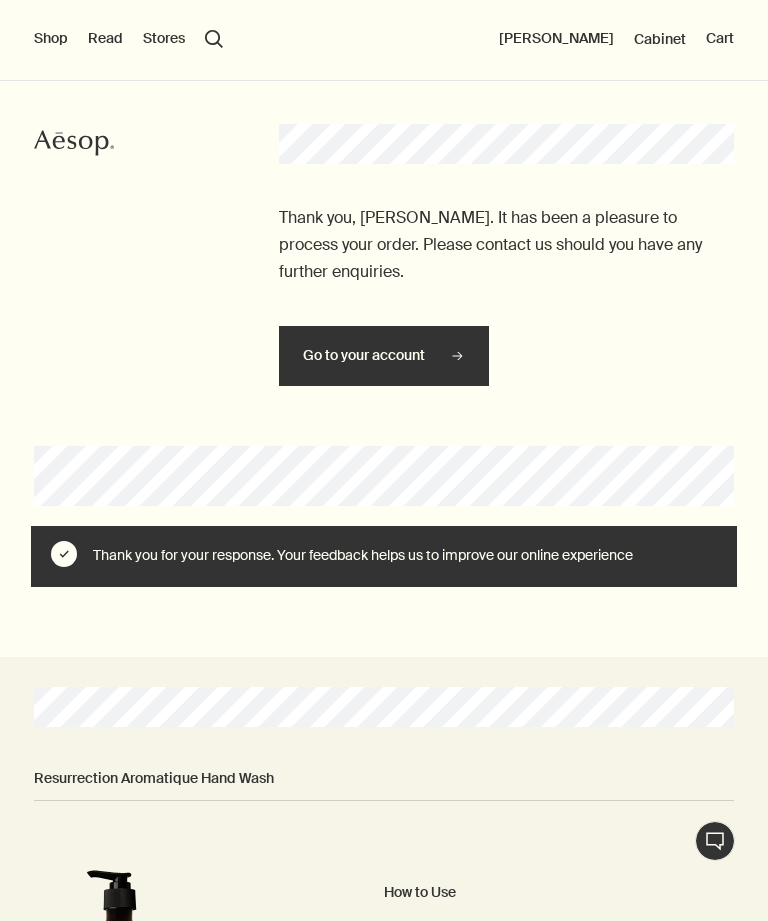 scroll, scrollTop: 0, scrollLeft: 0, axis: both 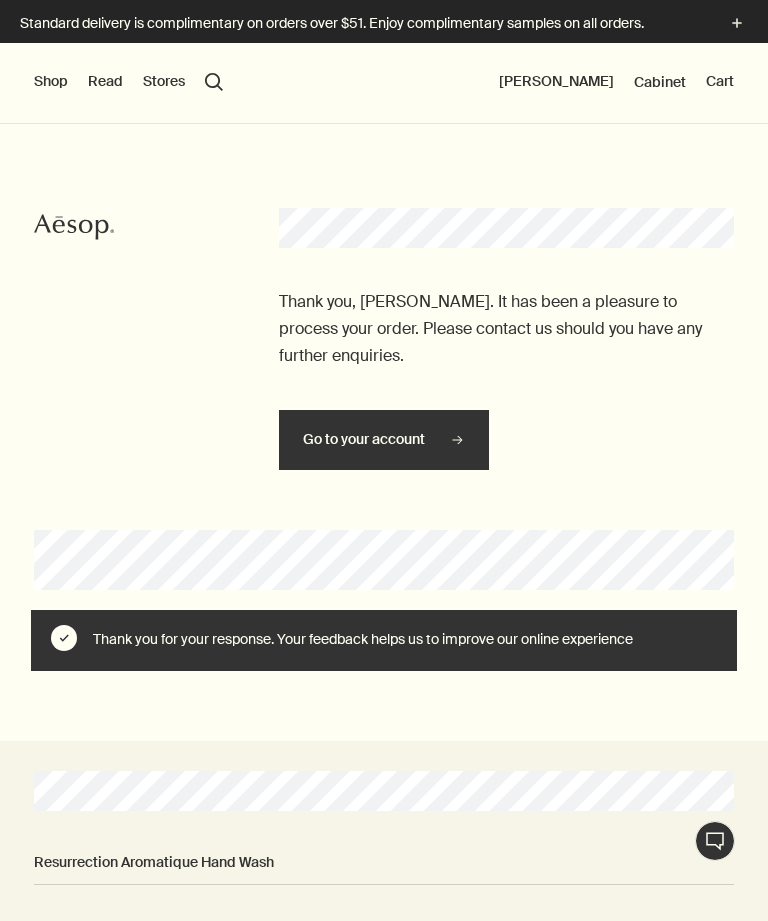 click on "[PERSON_NAME]" at bounding box center (556, 82) 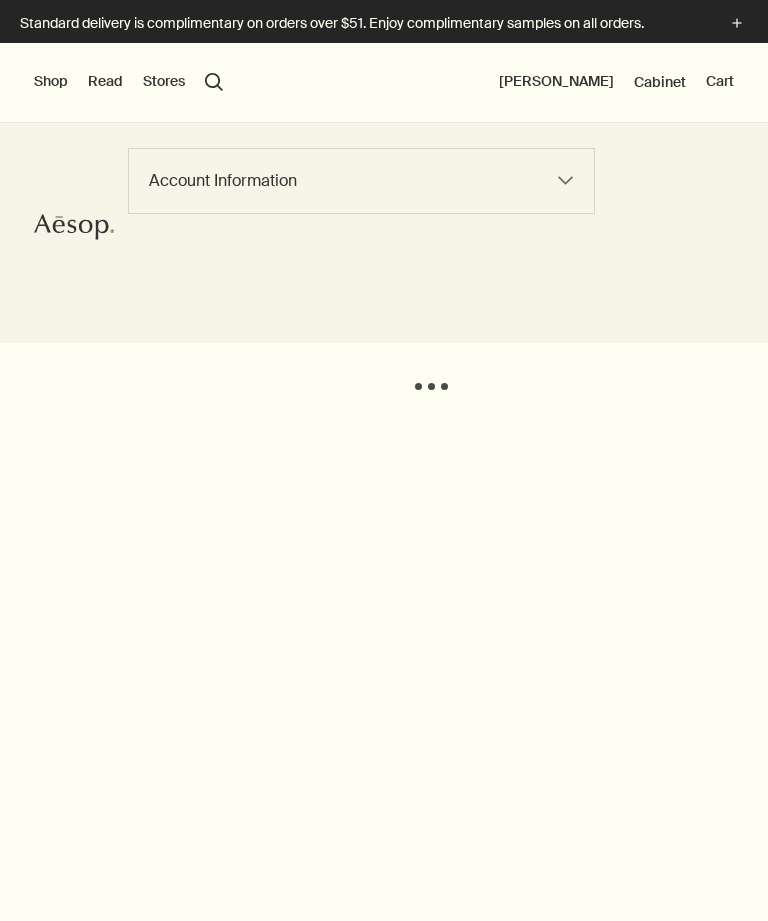 scroll, scrollTop: 0, scrollLeft: 0, axis: both 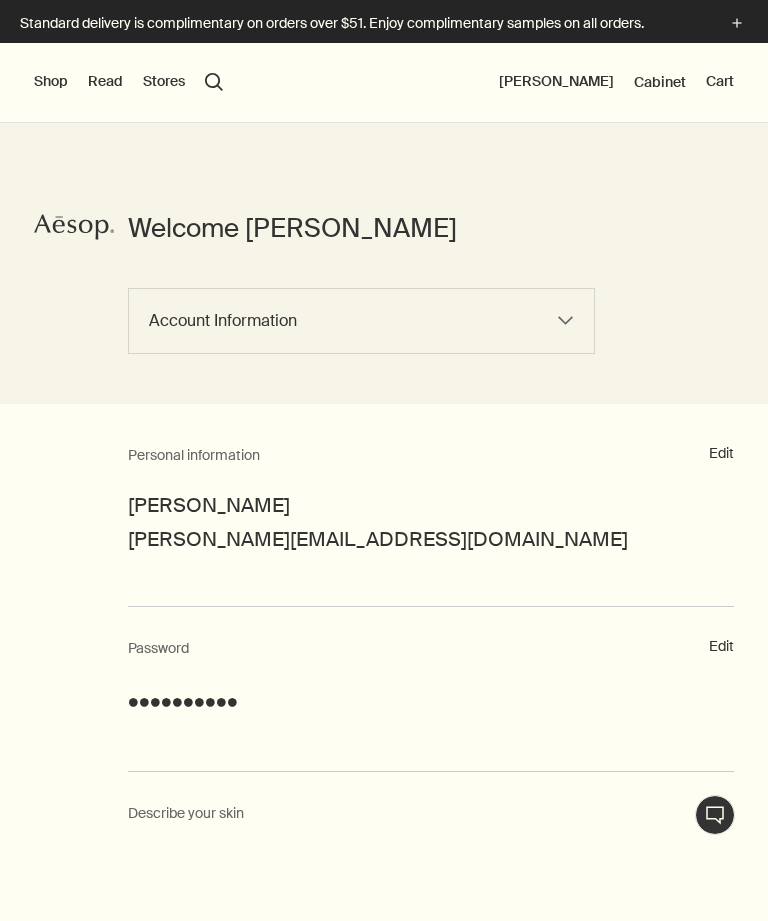 click on "Account Information Order History Returns Address Book Communications Log out" at bounding box center (361, 321) 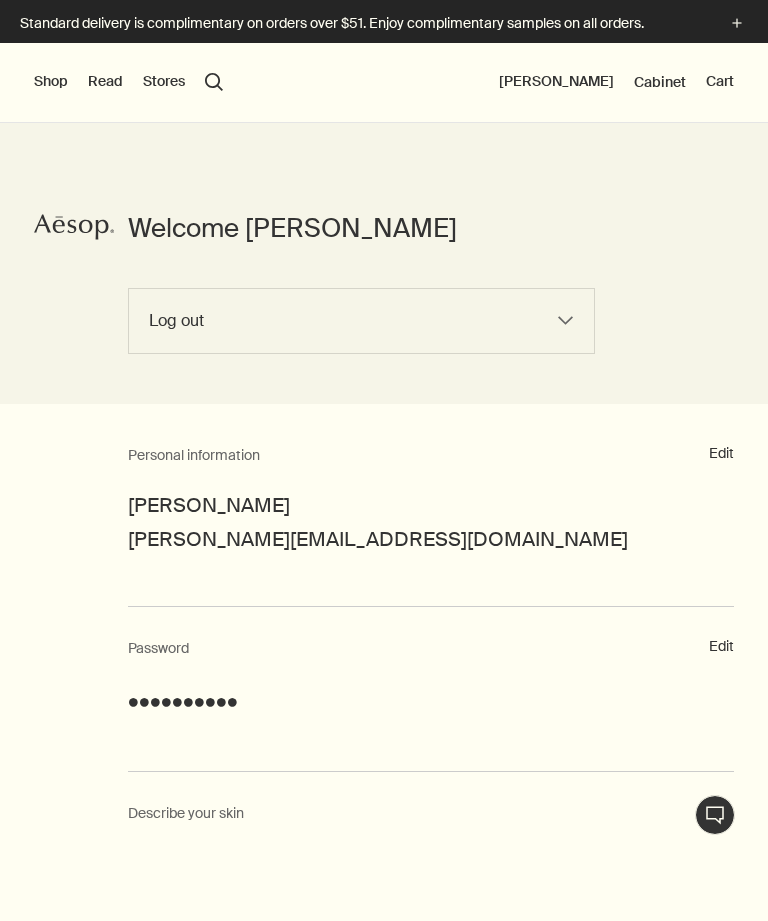 select on "/my-account" 